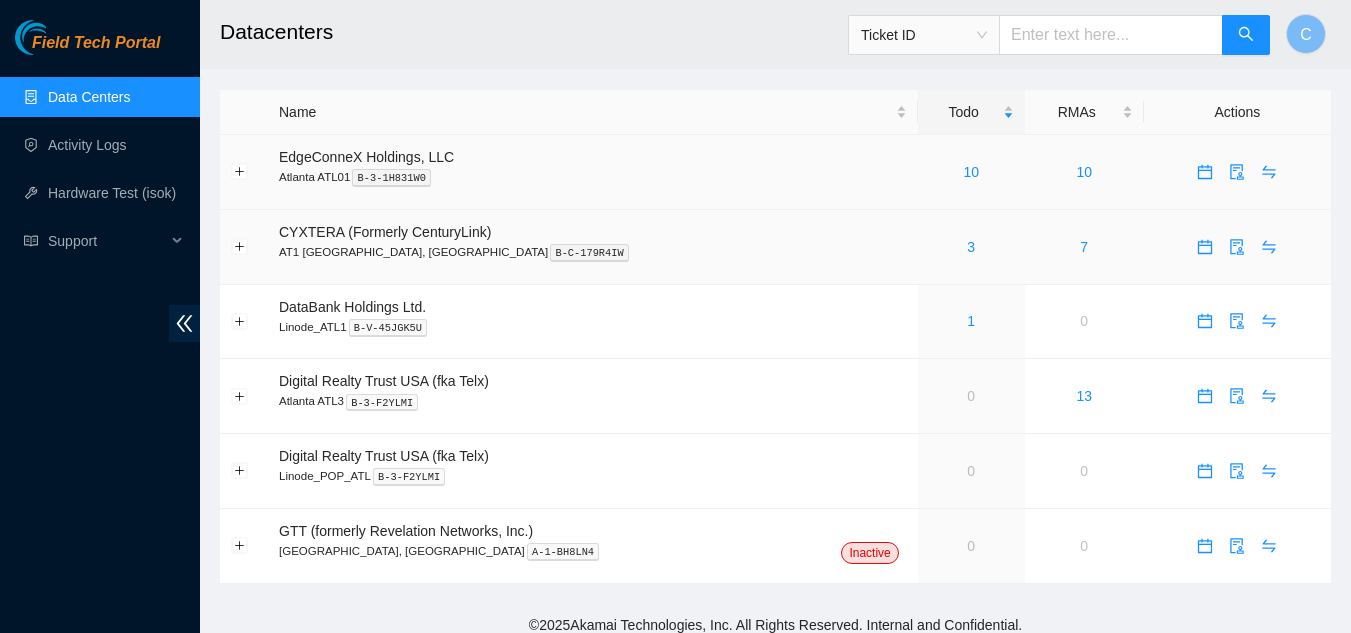 scroll, scrollTop: 0, scrollLeft: 0, axis: both 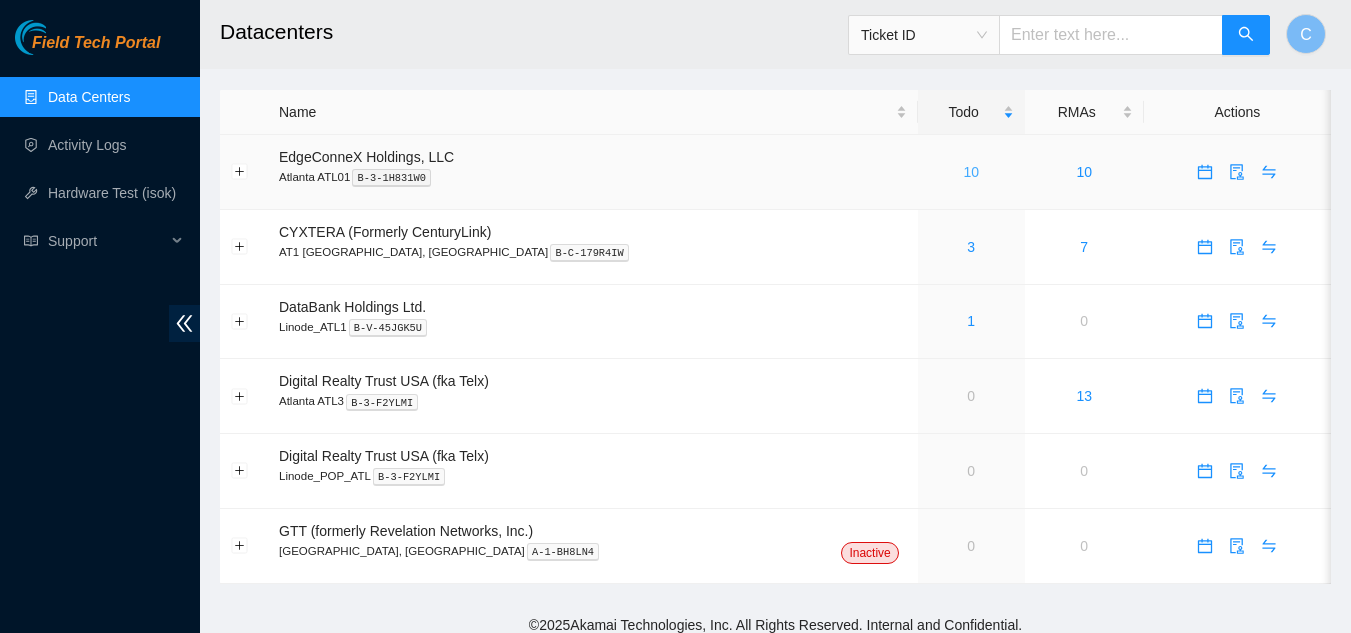 click on "10" at bounding box center (971, 172) 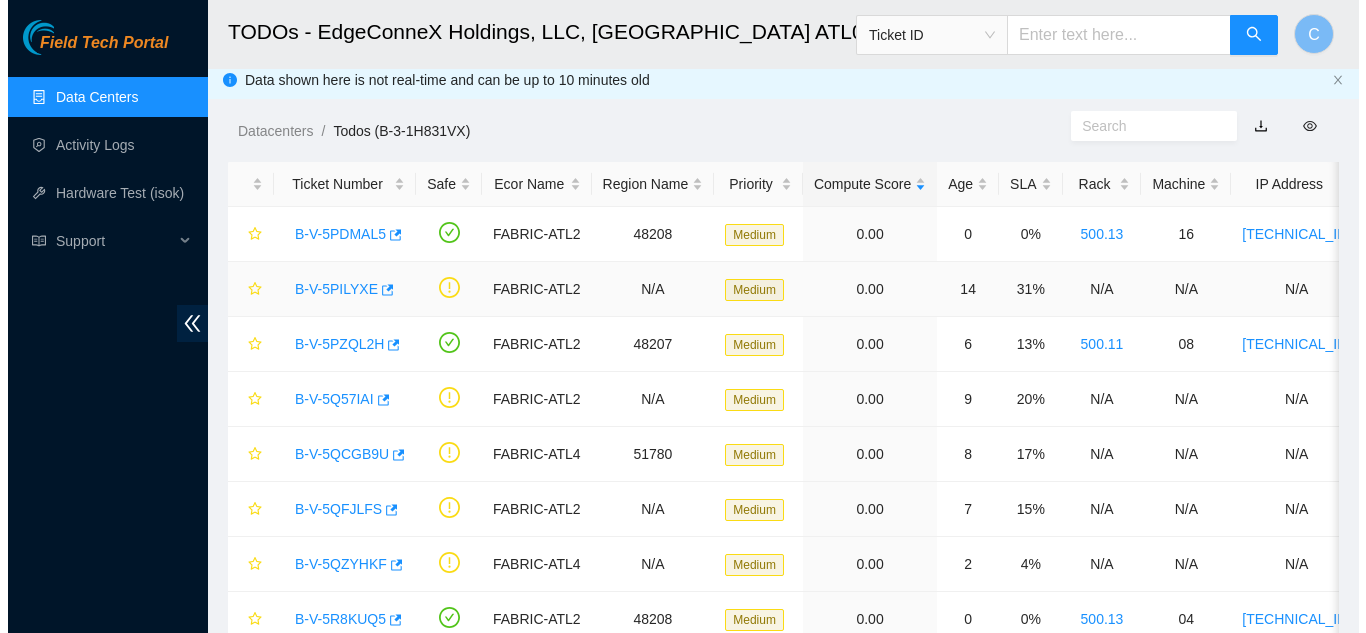 scroll, scrollTop: 0, scrollLeft: 0, axis: both 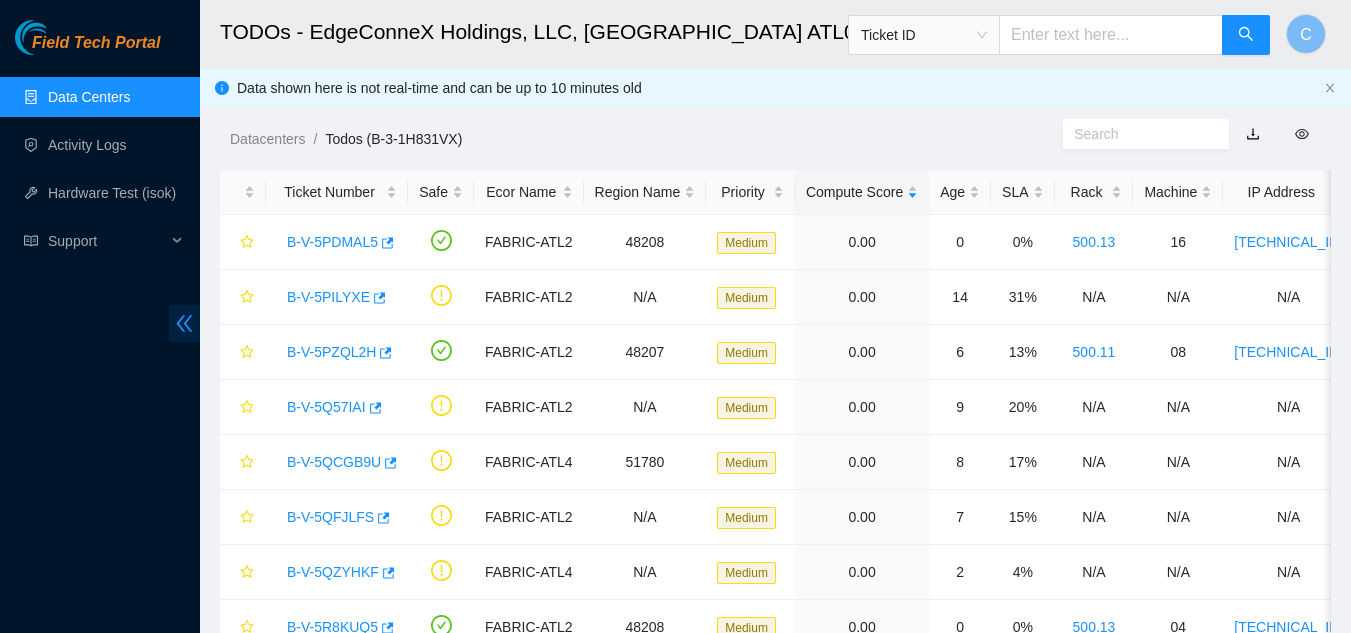 click at bounding box center (184, 323) 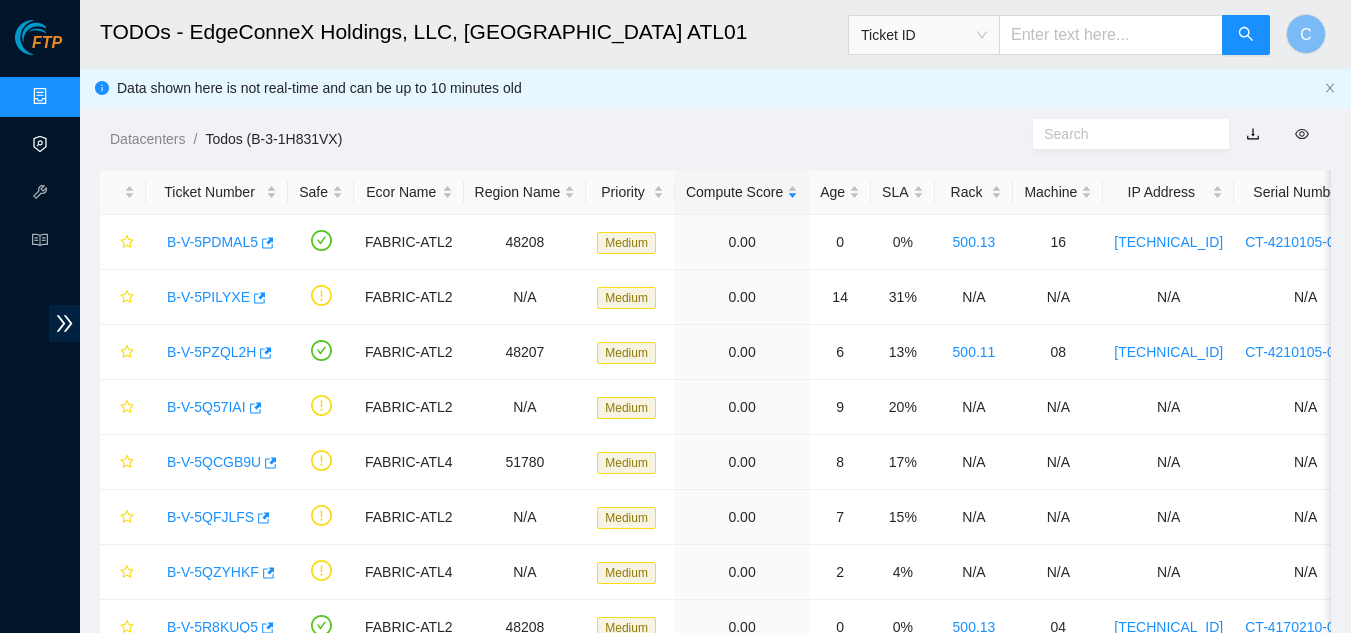 click on "Activity Logs" at bounding box center [97, 145] 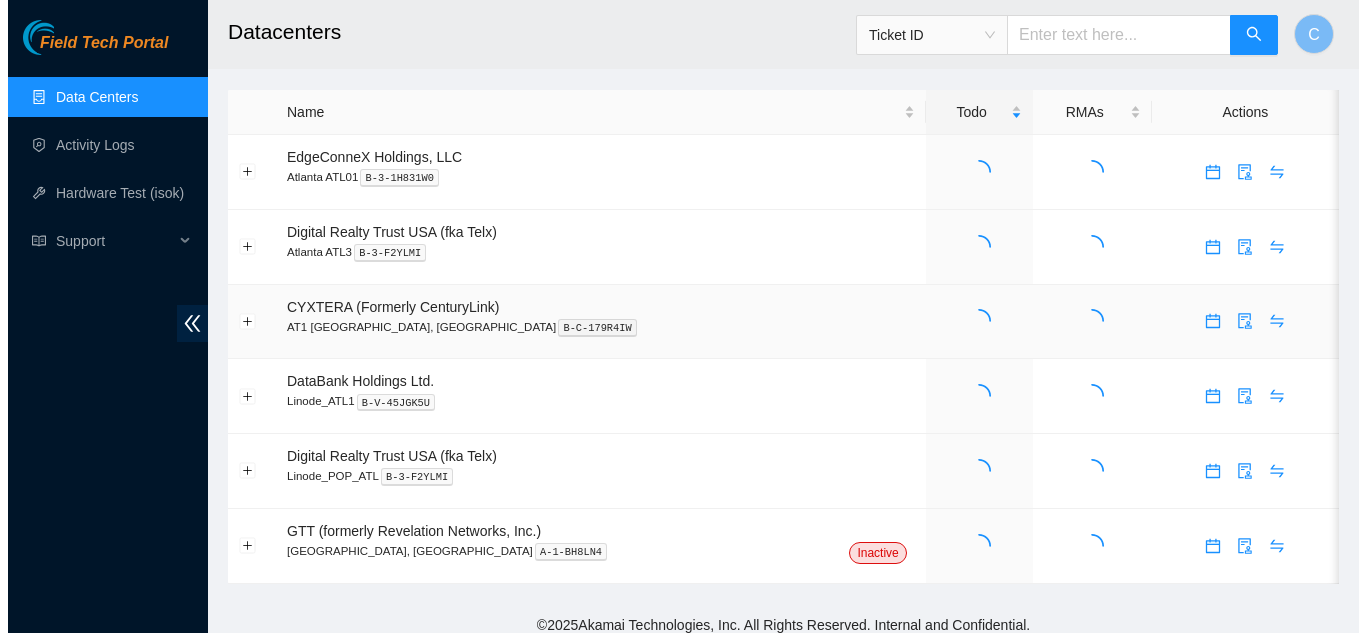 scroll, scrollTop: 0, scrollLeft: 0, axis: both 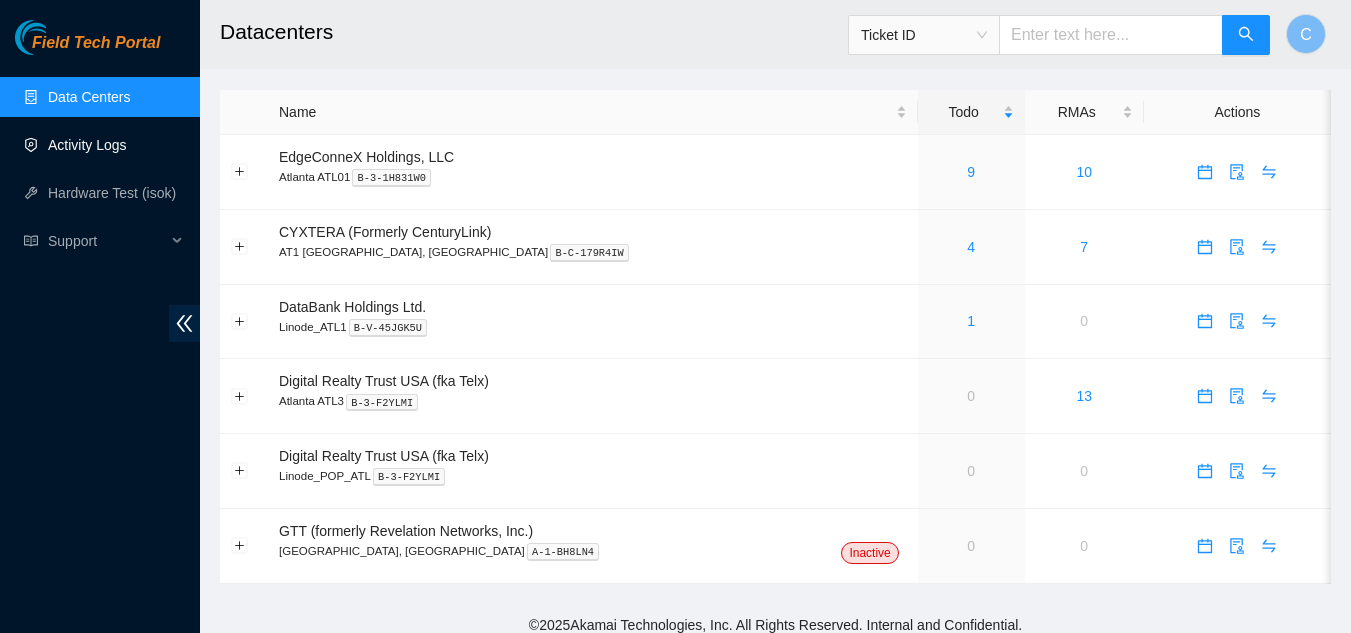 click on "Activity Logs" at bounding box center [87, 145] 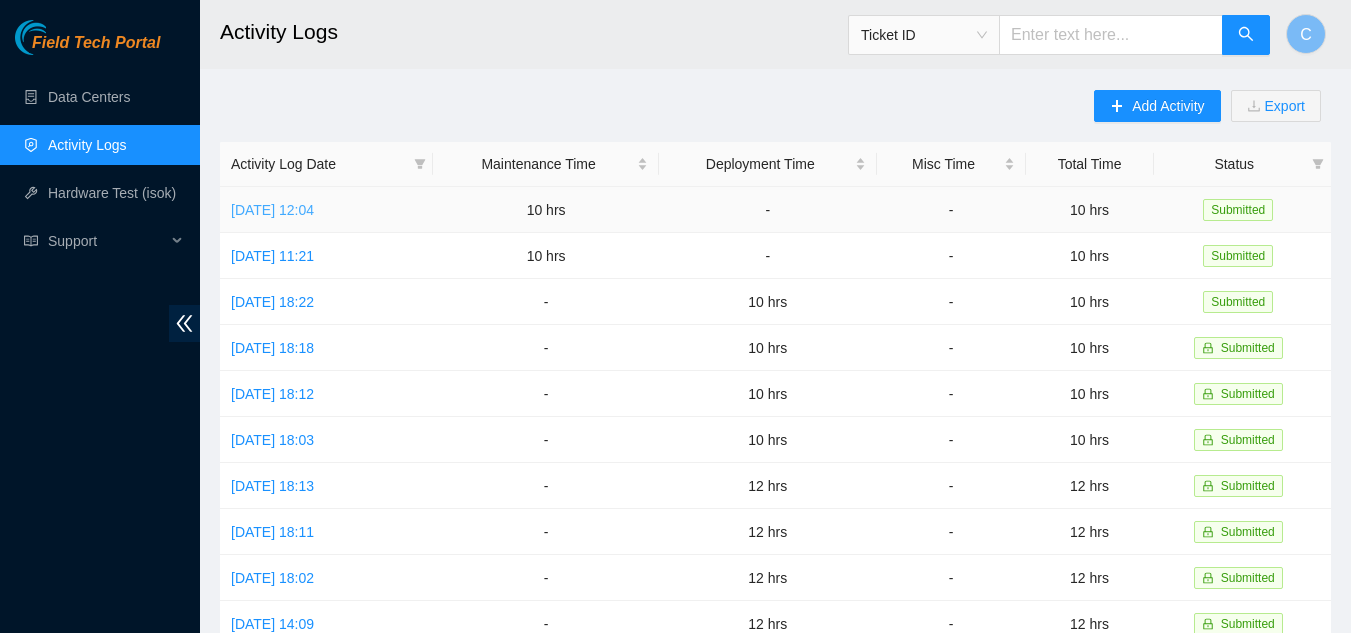 click on "[DATE] 12:04" at bounding box center (272, 210) 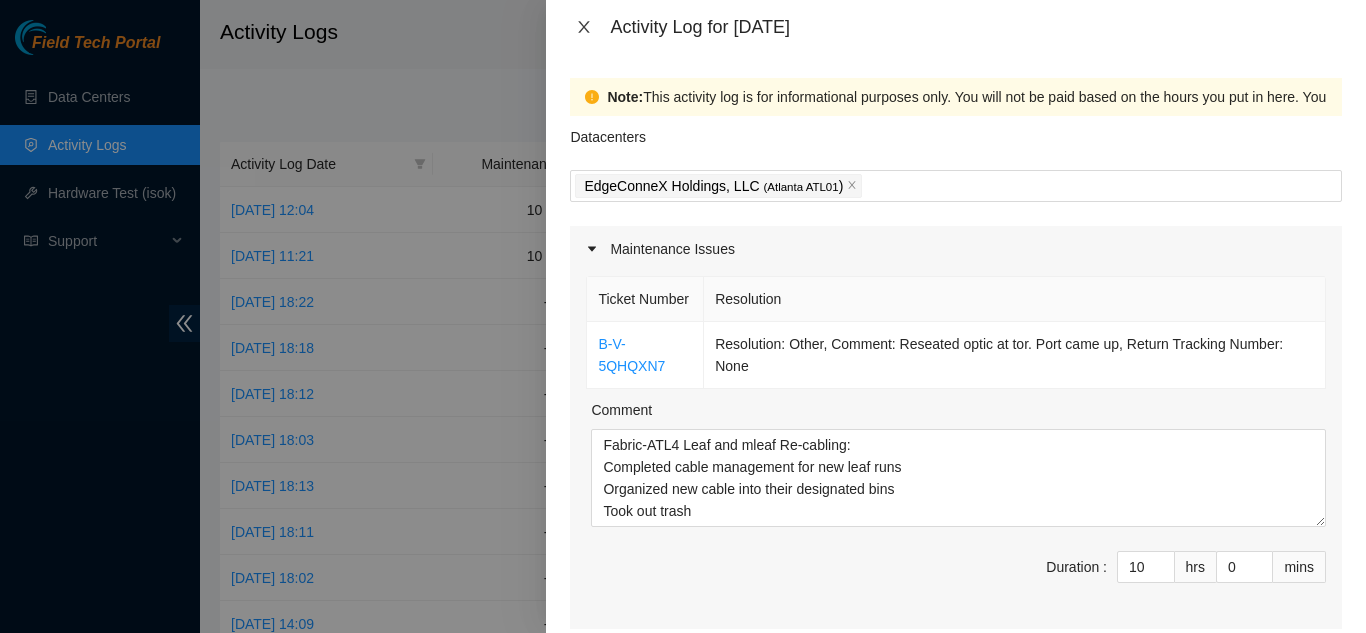 click 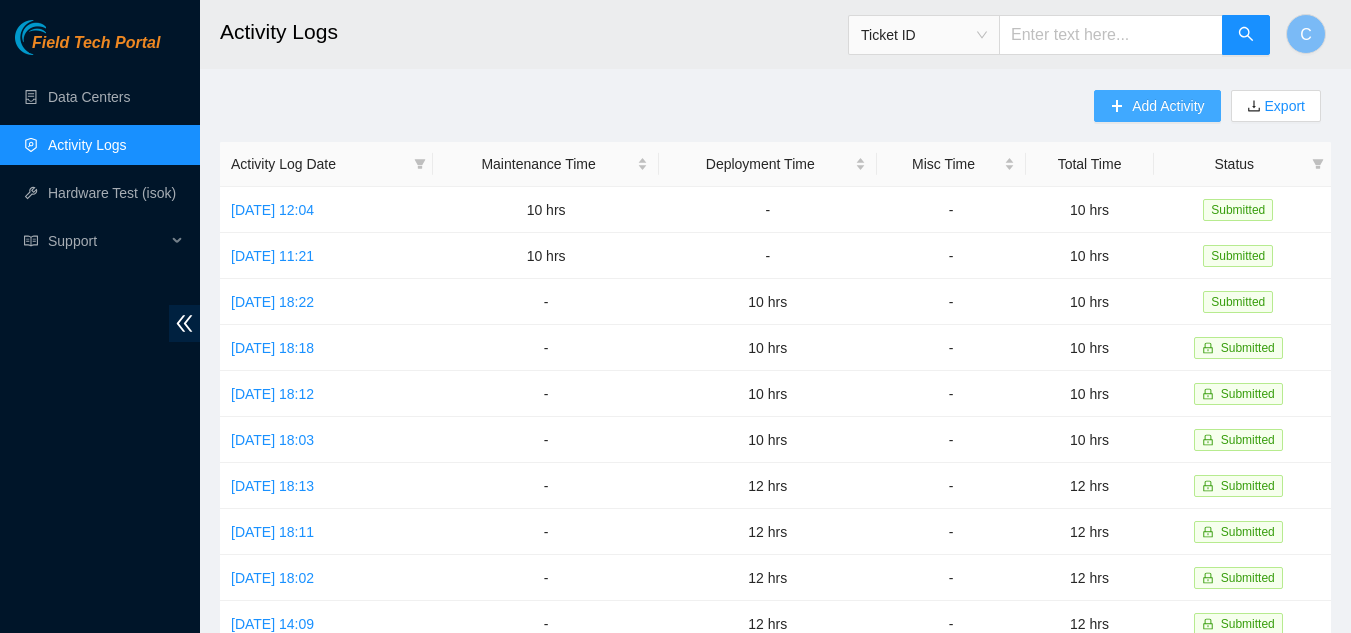 click on "Add Activity" at bounding box center (1168, 106) 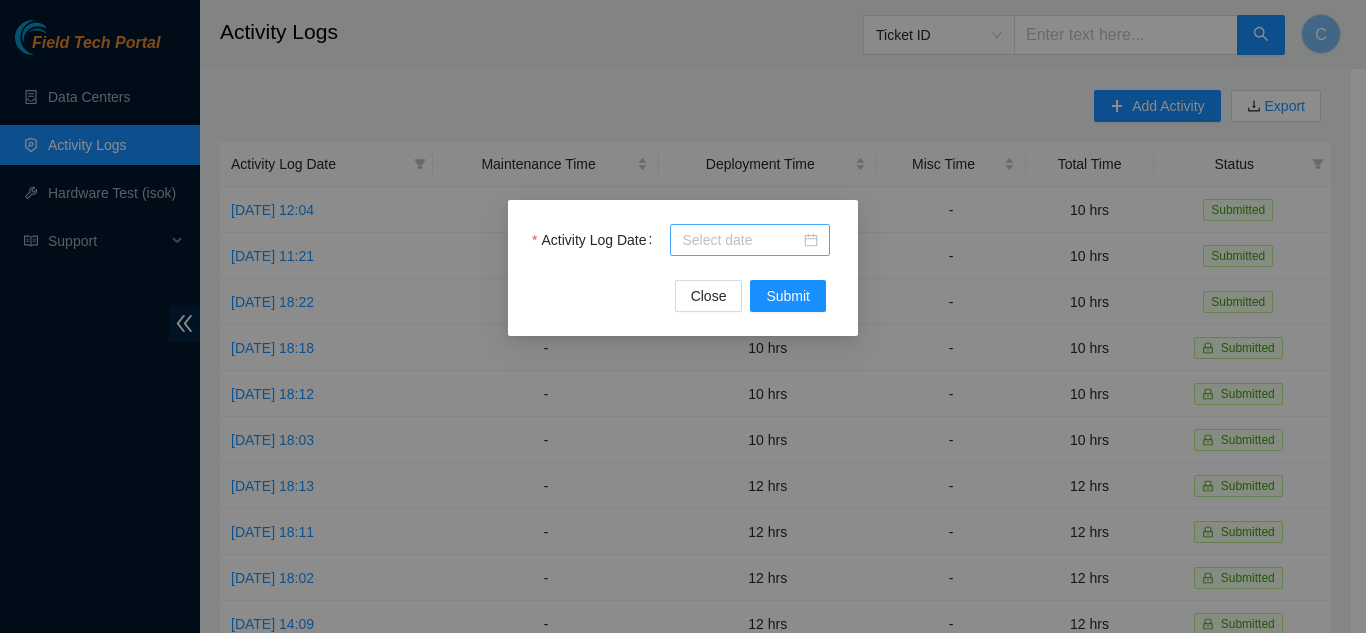 click on "Activity Log Date" at bounding box center (741, 240) 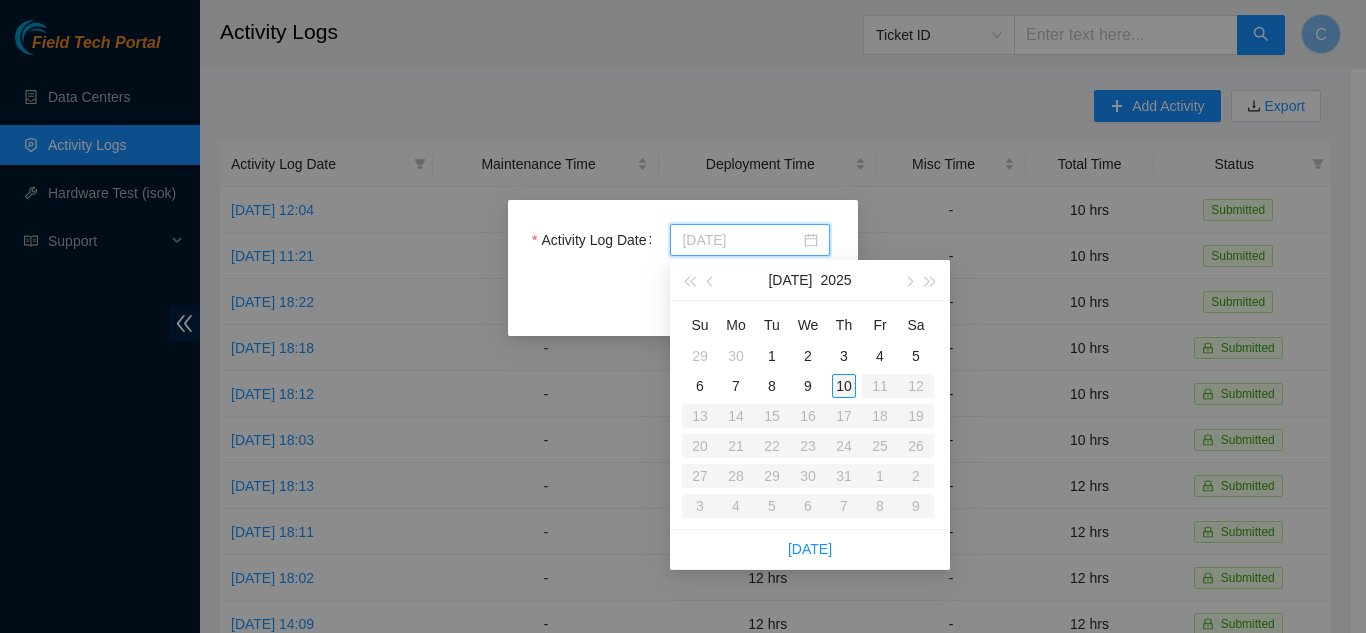 type on "[DATE]" 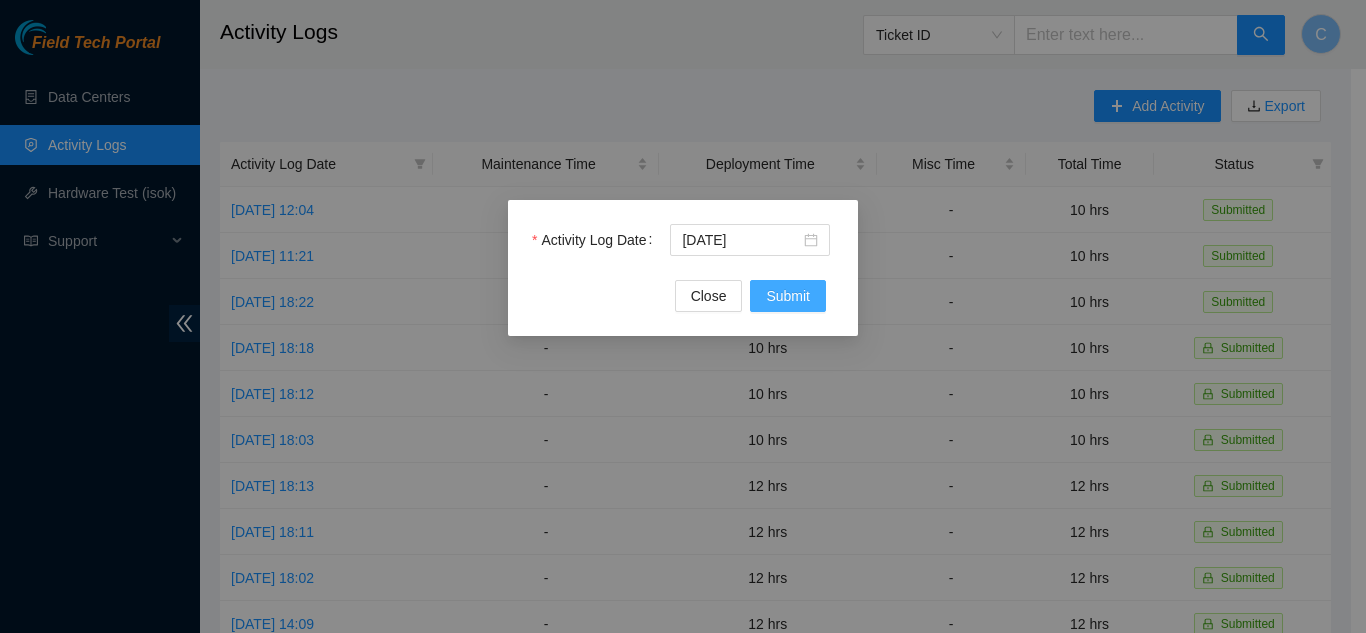 click on "Submit" at bounding box center [788, 296] 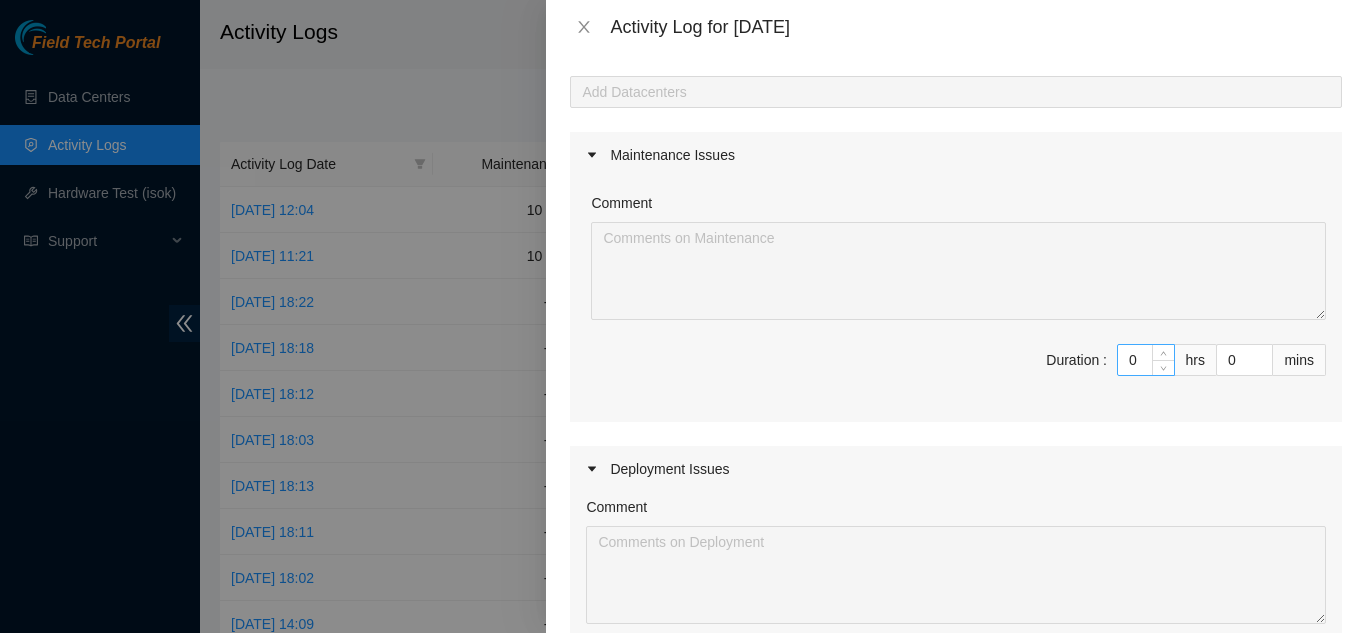 scroll, scrollTop: 200, scrollLeft: 0, axis: vertical 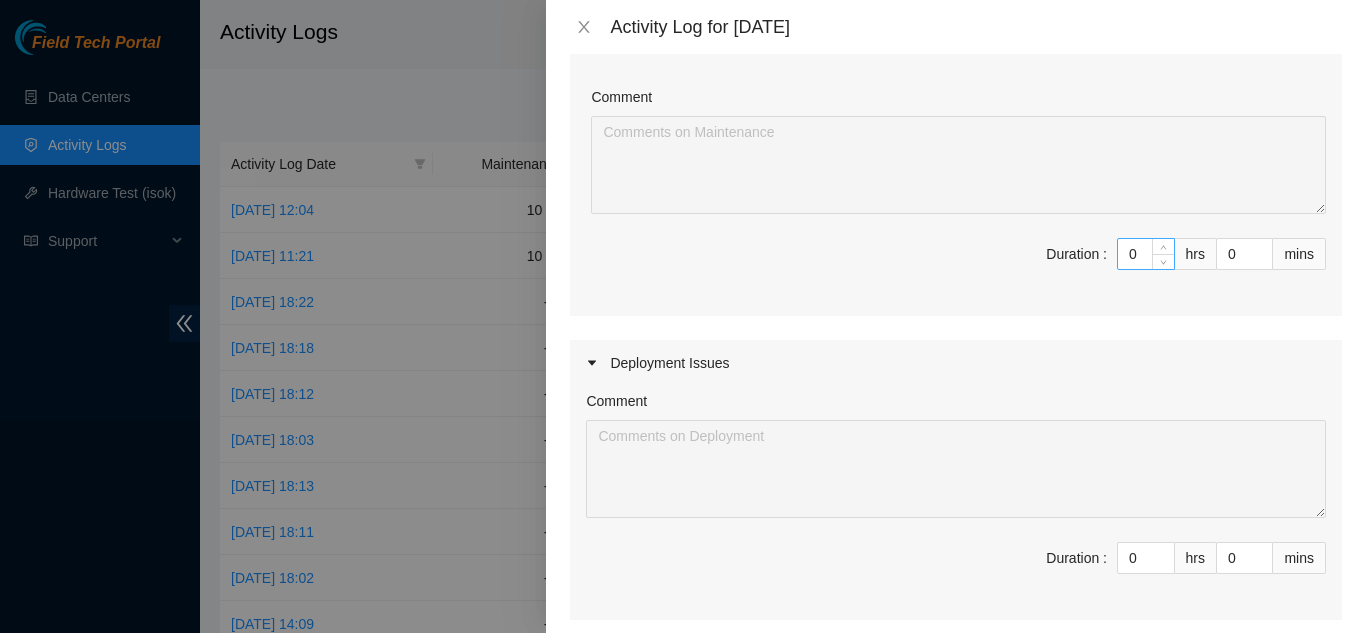click on "0" at bounding box center [1146, 254] 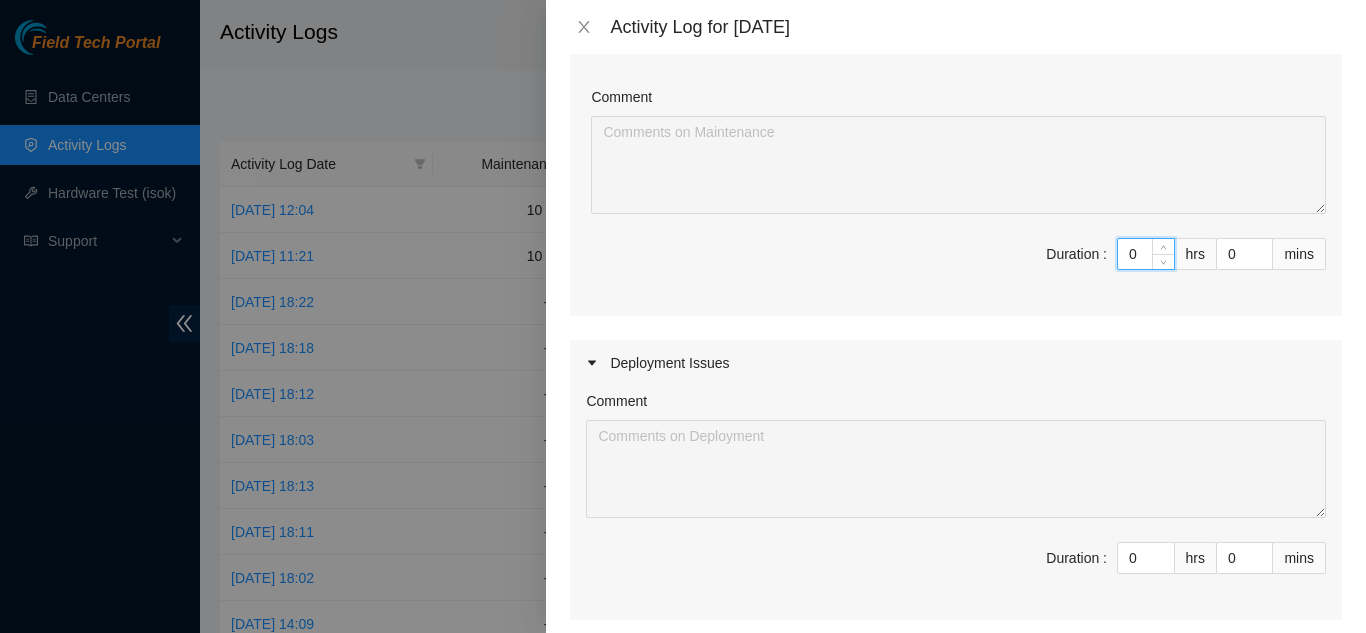 type on "10" 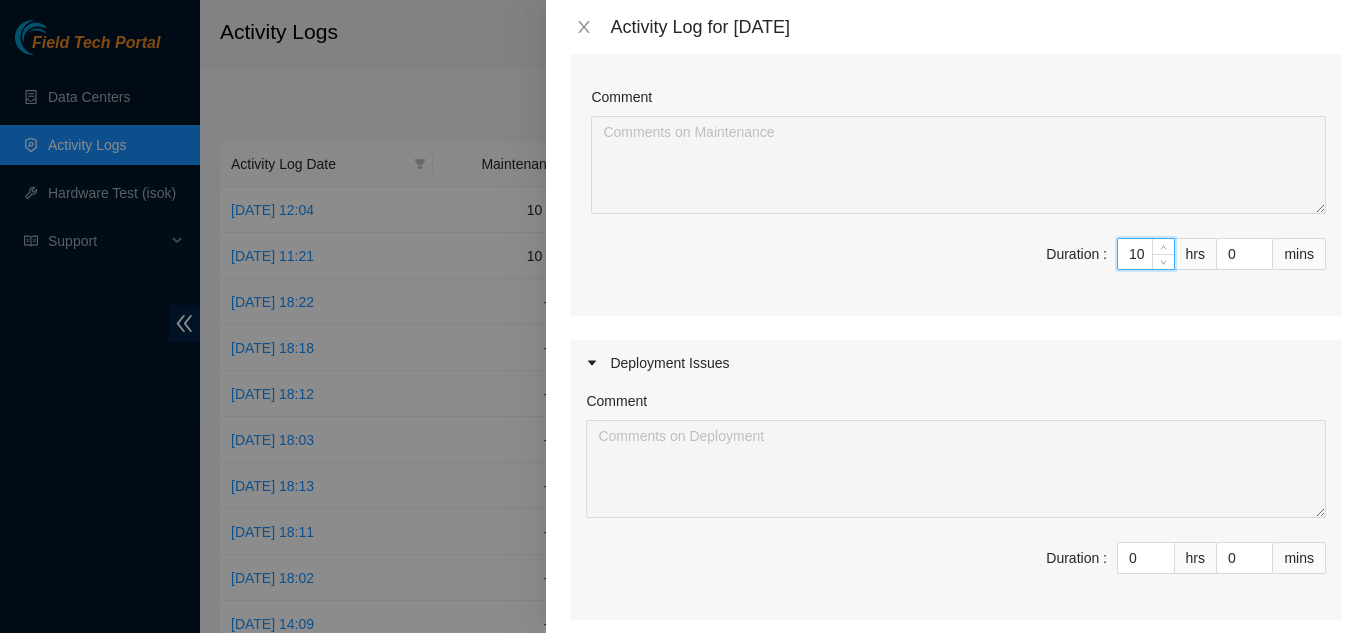 type on "10" 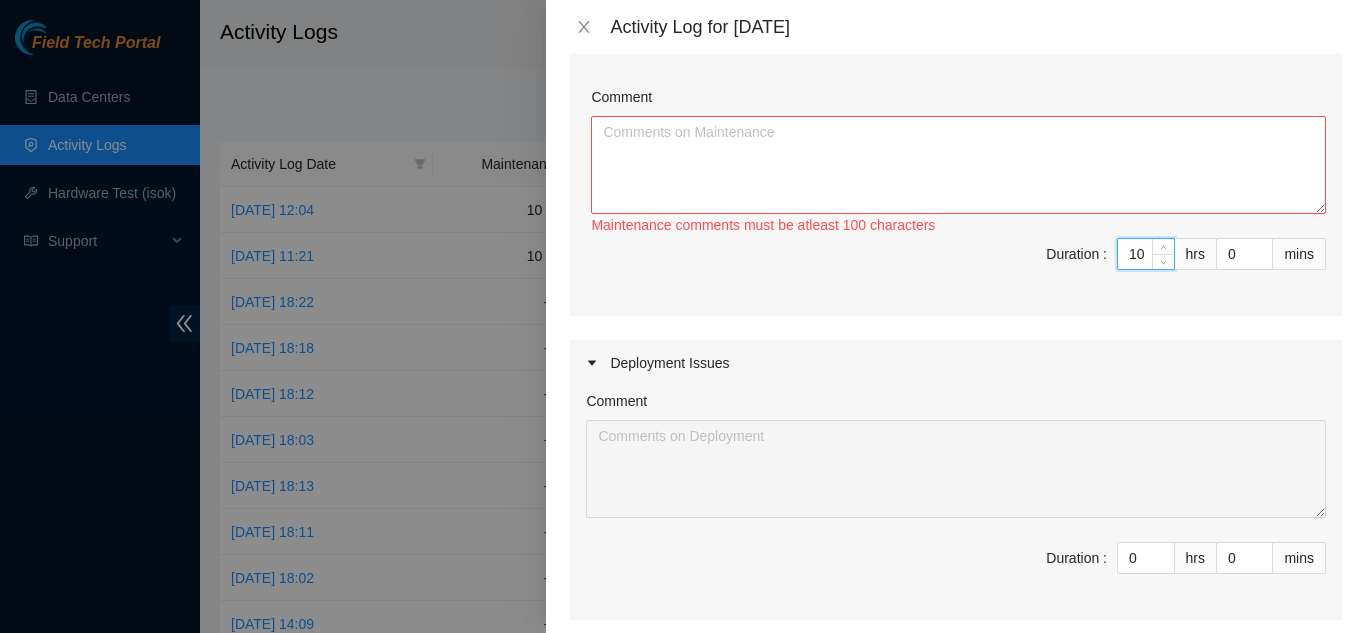 type on "10" 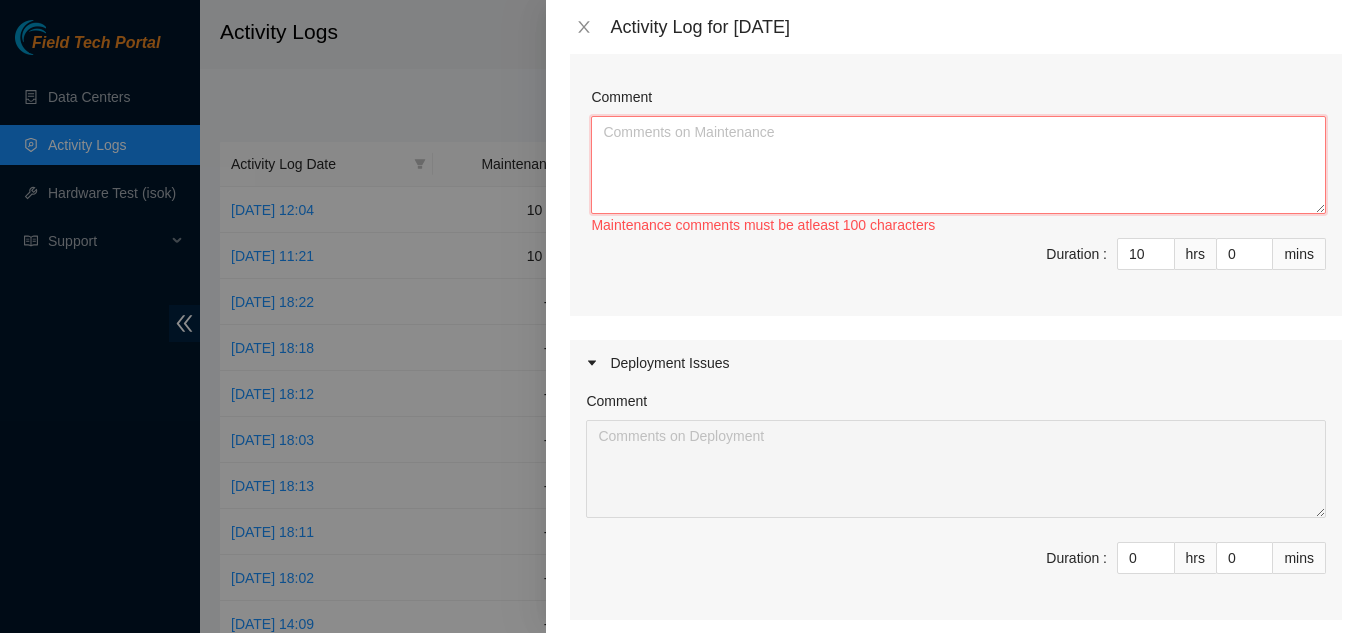 click on "Comment" at bounding box center [958, 165] 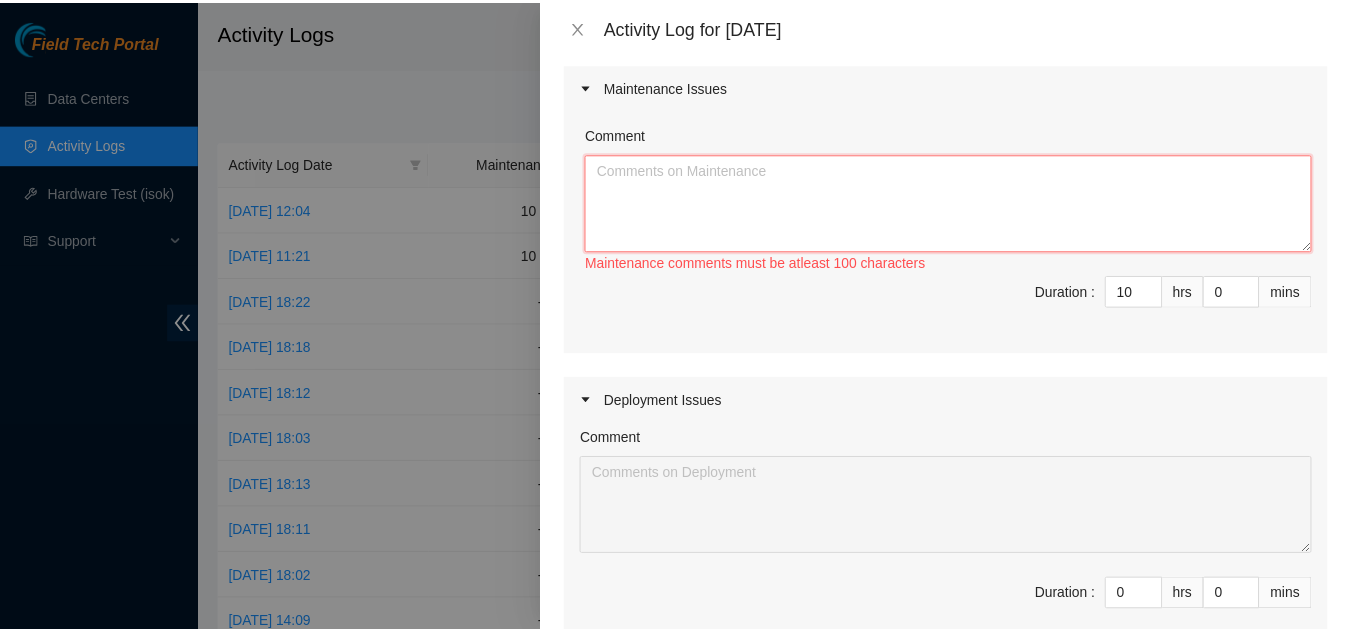 scroll, scrollTop: 0, scrollLeft: 0, axis: both 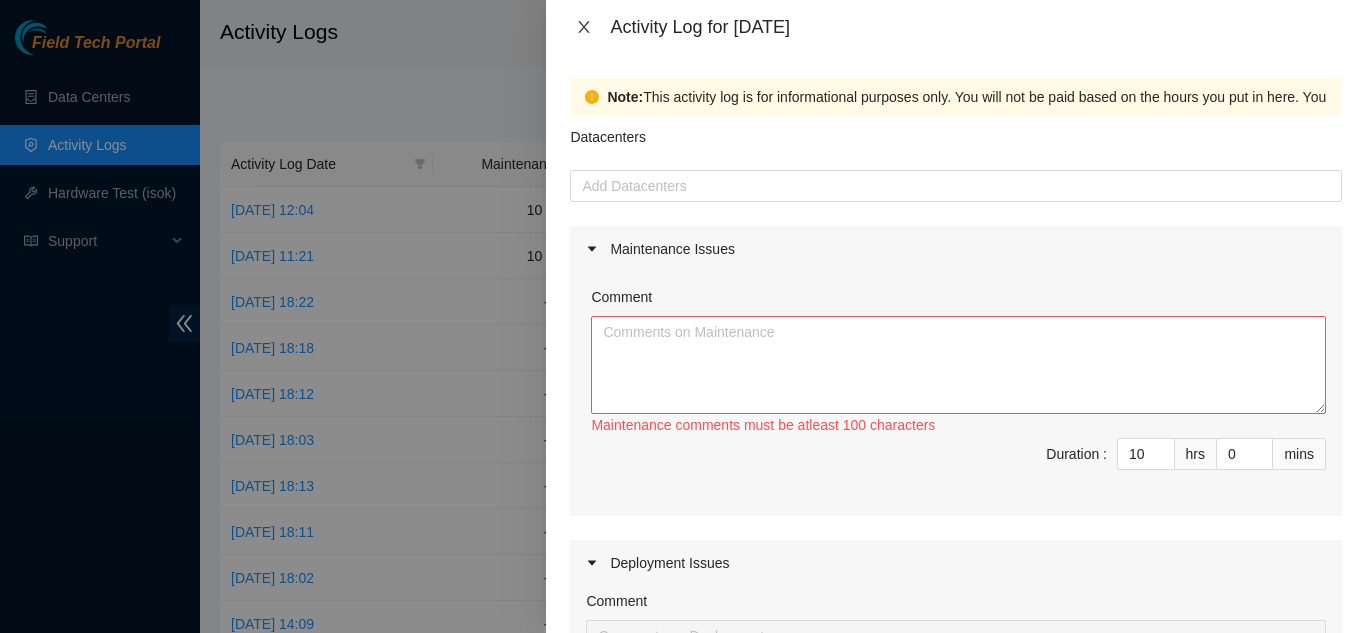 click at bounding box center [584, 27] 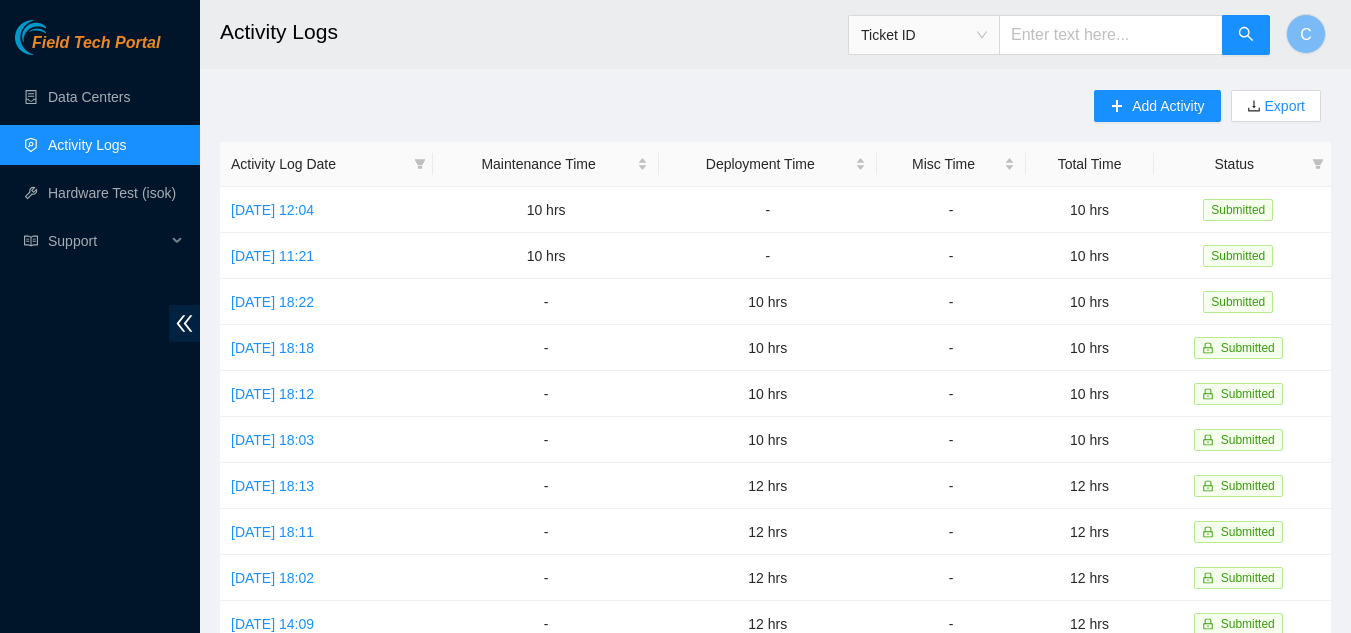 click on "Field Tech Portal Data Centers Activity Logs Hardware Test (isok) Support" at bounding box center [100, 326] 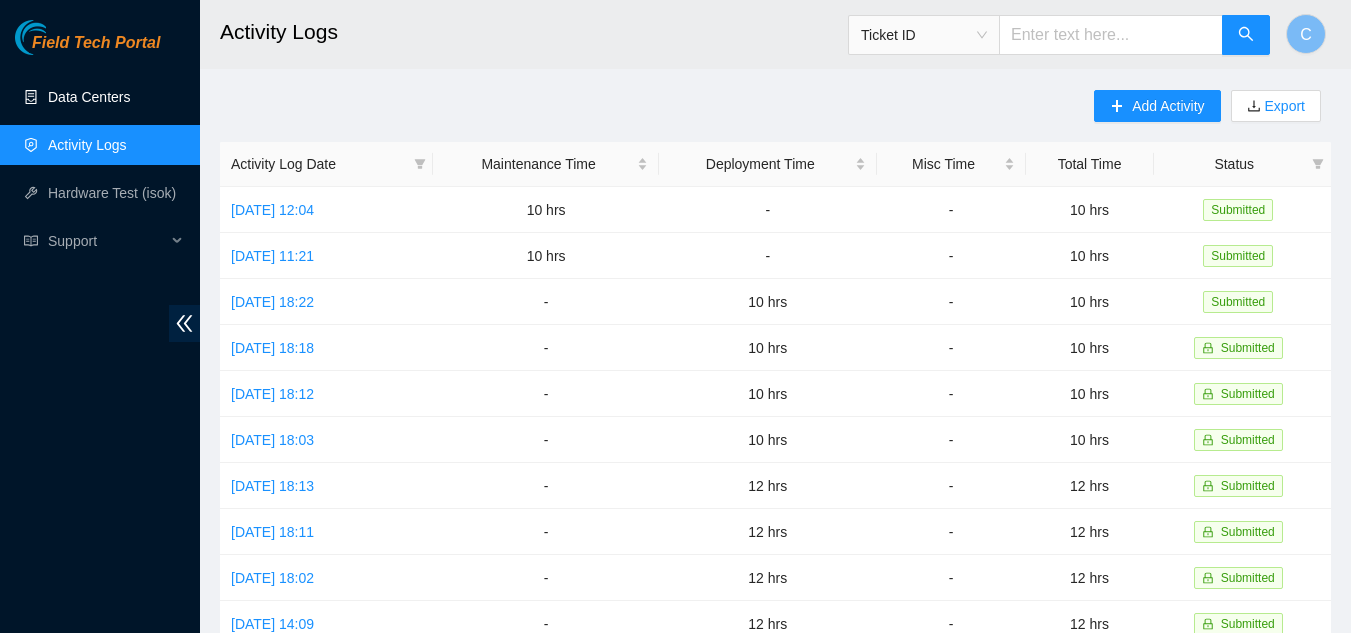 click on "Data Centers" at bounding box center (89, 97) 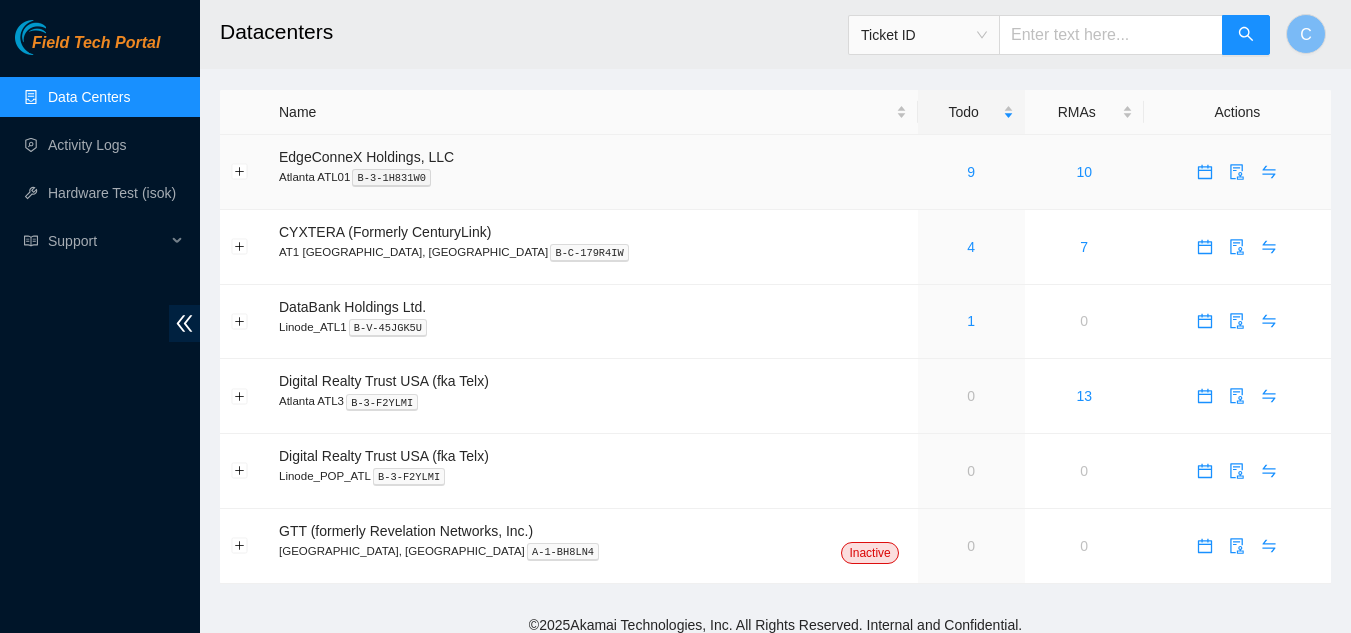 click on "9" at bounding box center [971, 172] 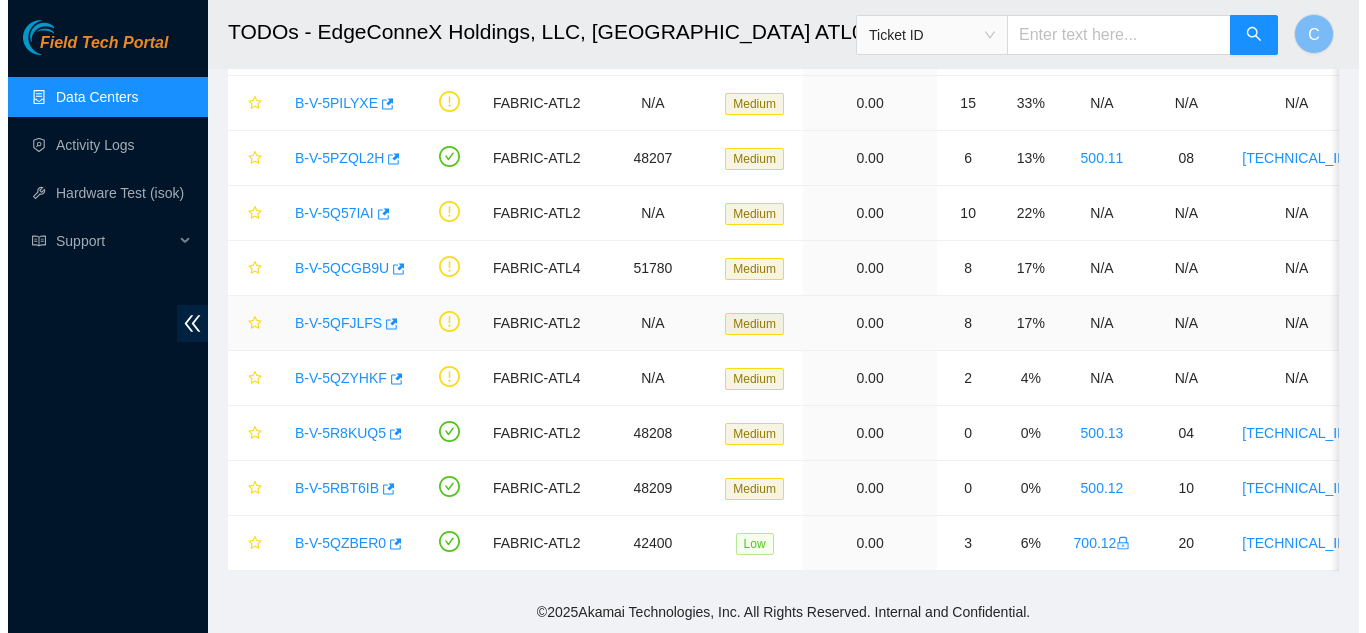 scroll, scrollTop: 109, scrollLeft: 0, axis: vertical 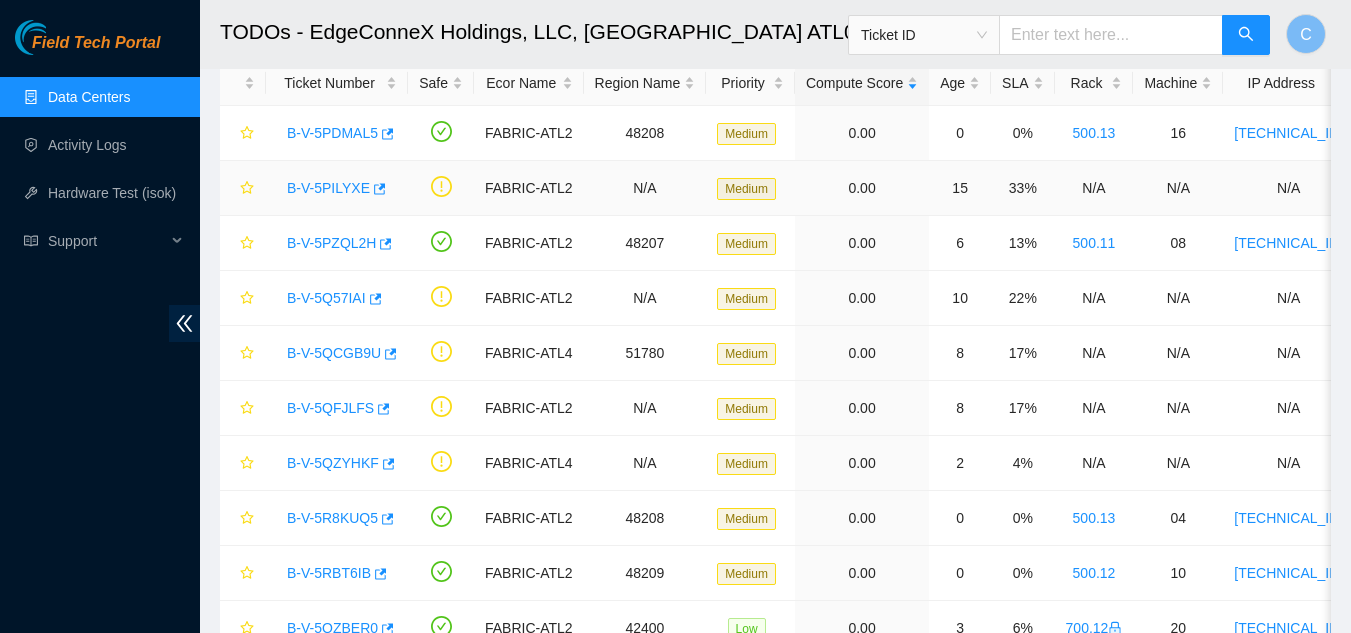 click on "B-V-5PILYXE" at bounding box center (328, 188) 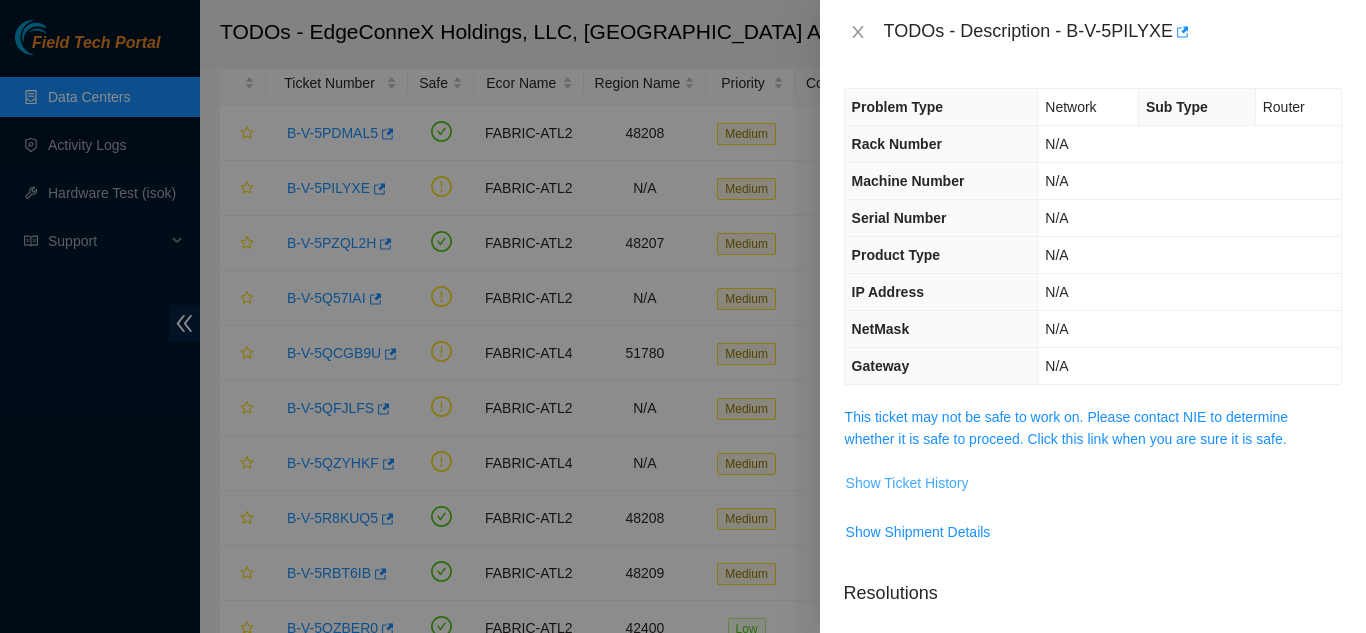 click on "Show Ticket History" at bounding box center [907, 483] 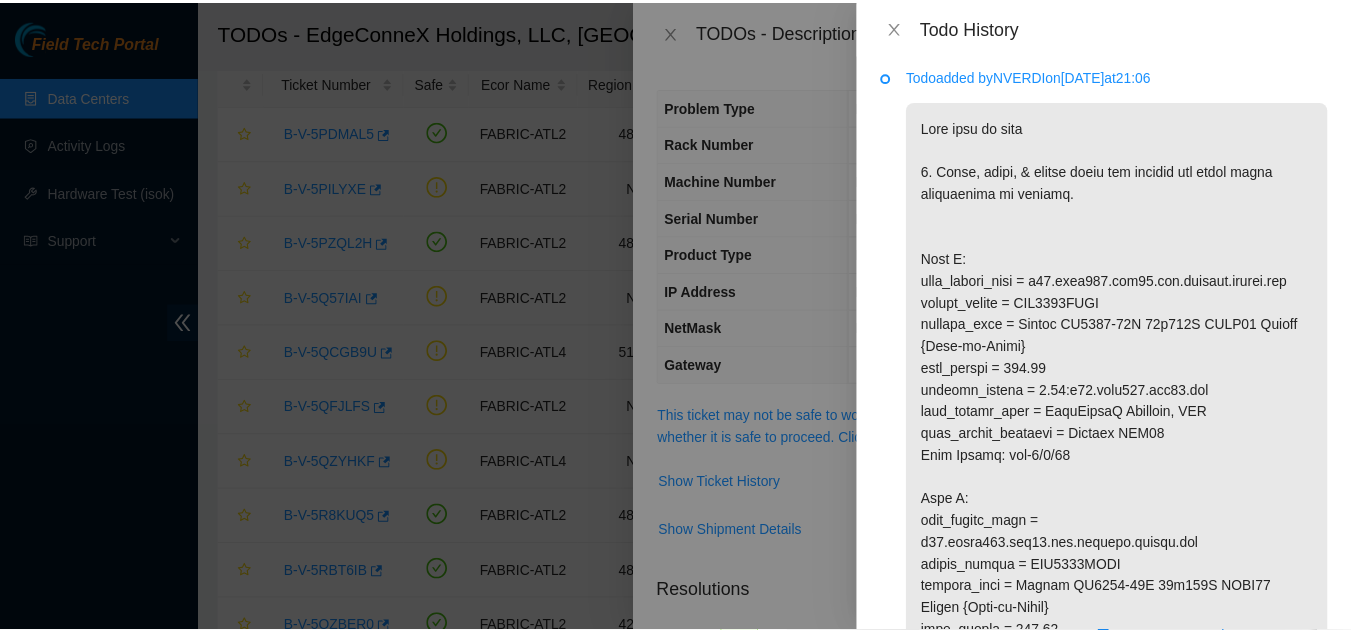 scroll, scrollTop: 0, scrollLeft: 0, axis: both 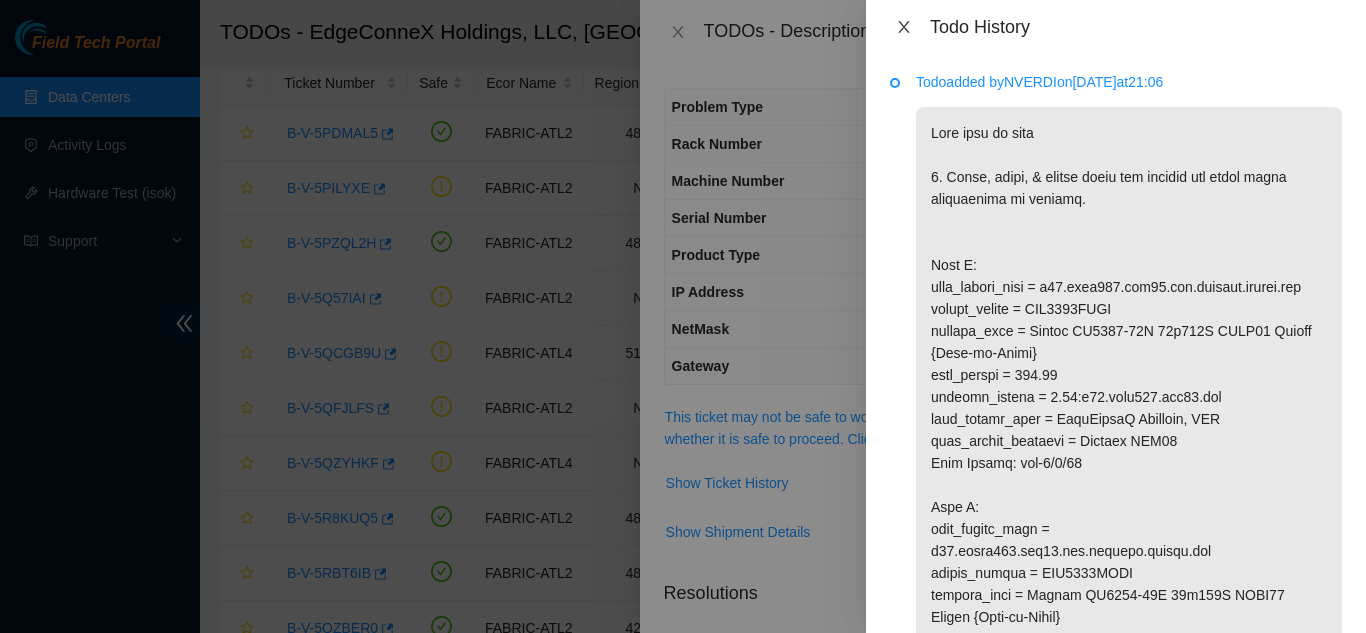 click 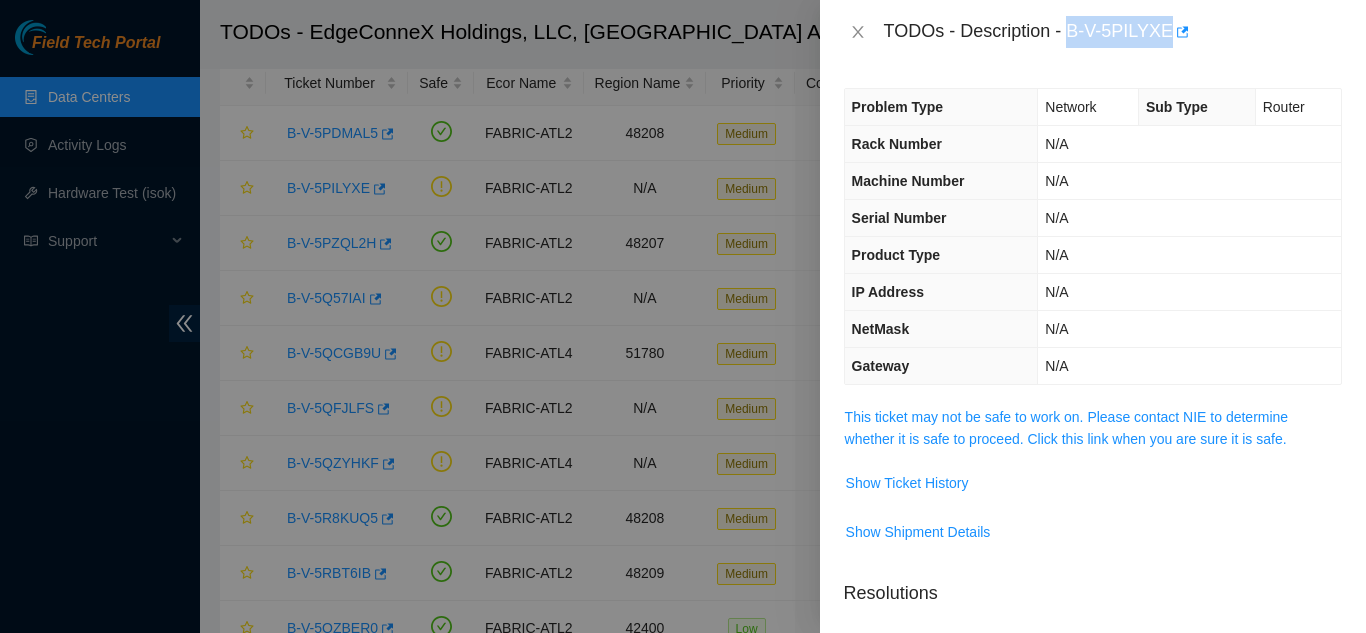 drag, startPoint x: 1069, startPoint y: 27, endPoint x: 1165, endPoint y: 29, distance: 96.02083 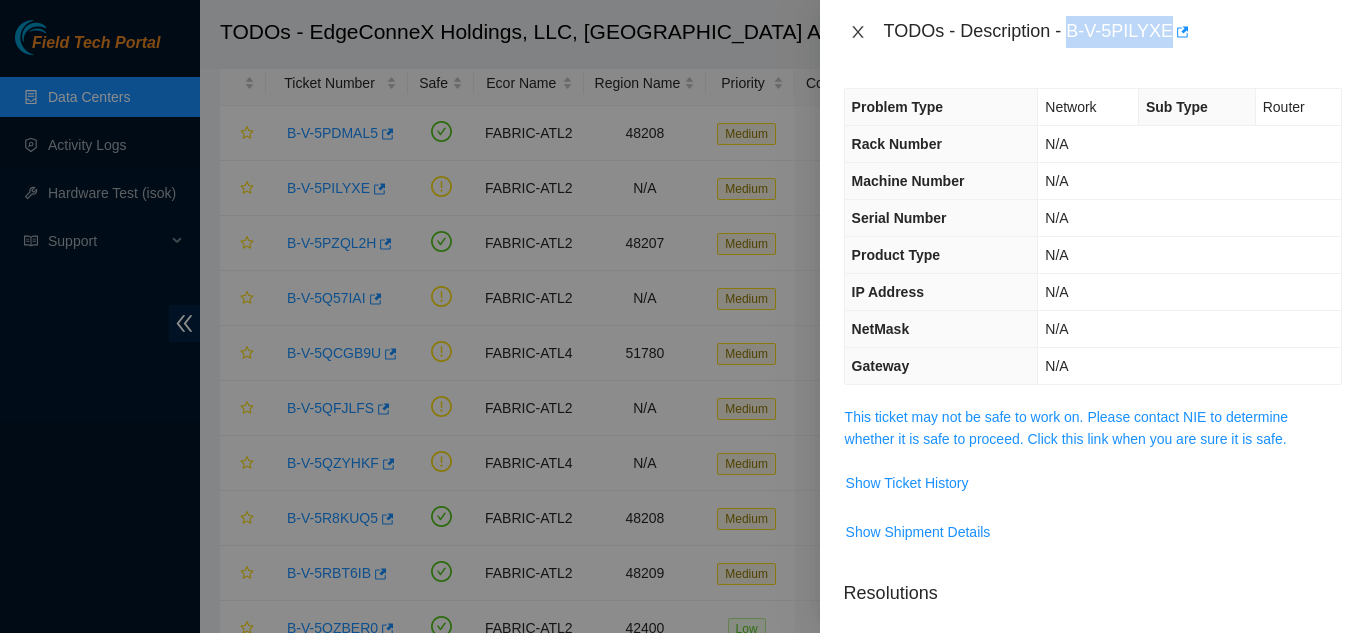 click 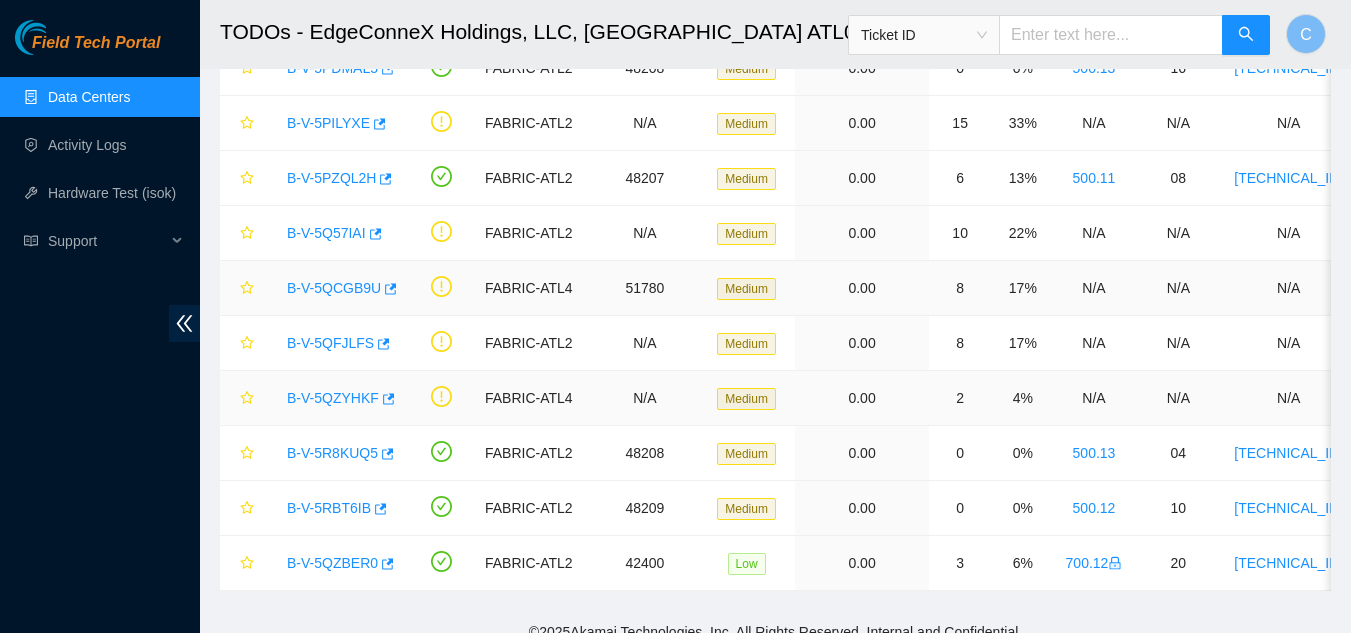scroll, scrollTop: 209, scrollLeft: 0, axis: vertical 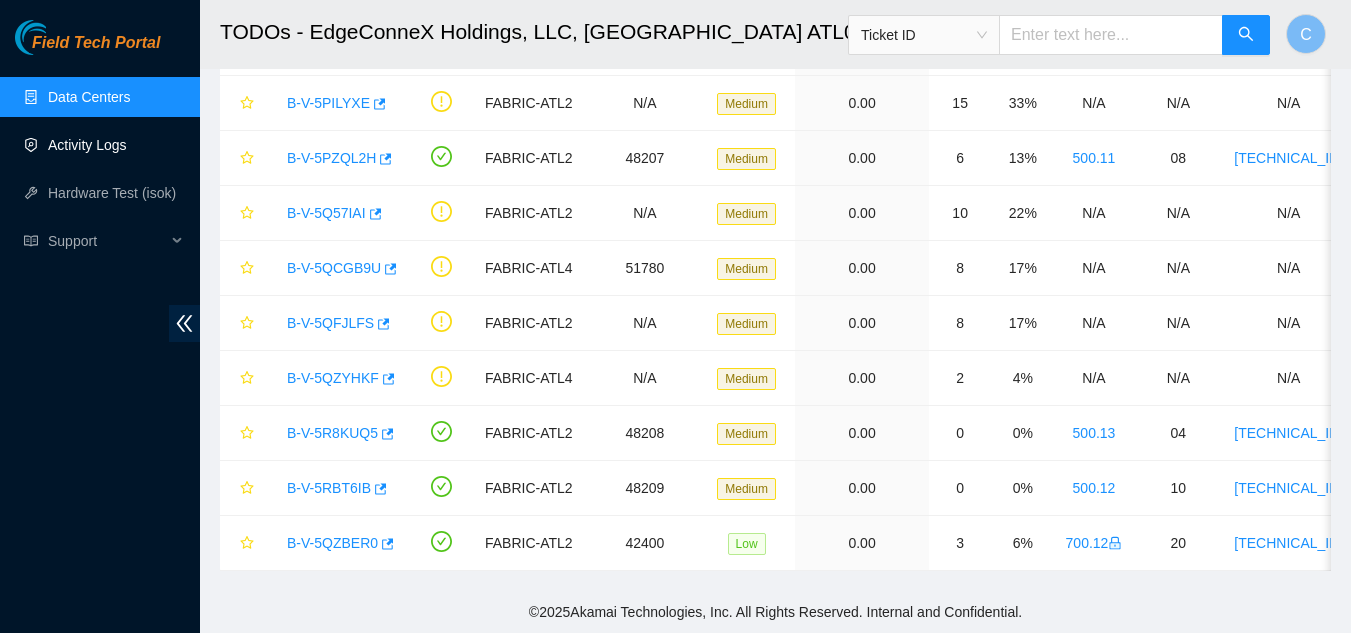 click on "Activity Logs" at bounding box center [87, 145] 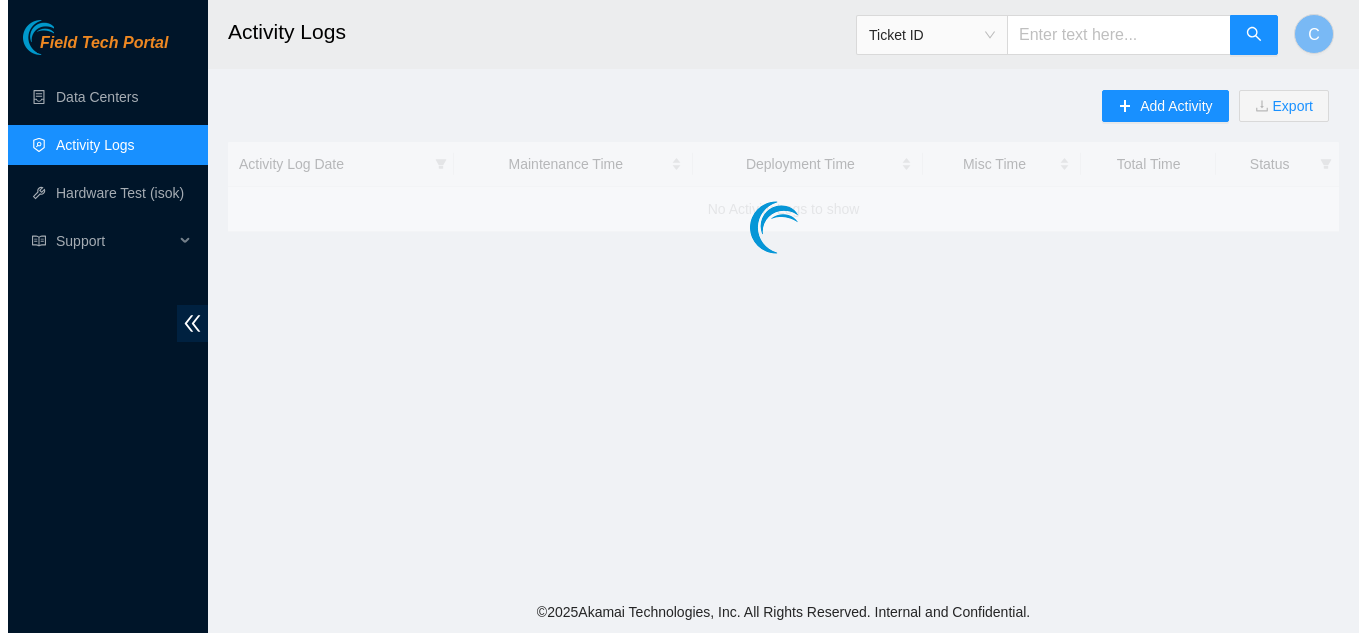 scroll, scrollTop: 0, scrollLeft: 0, axis: both 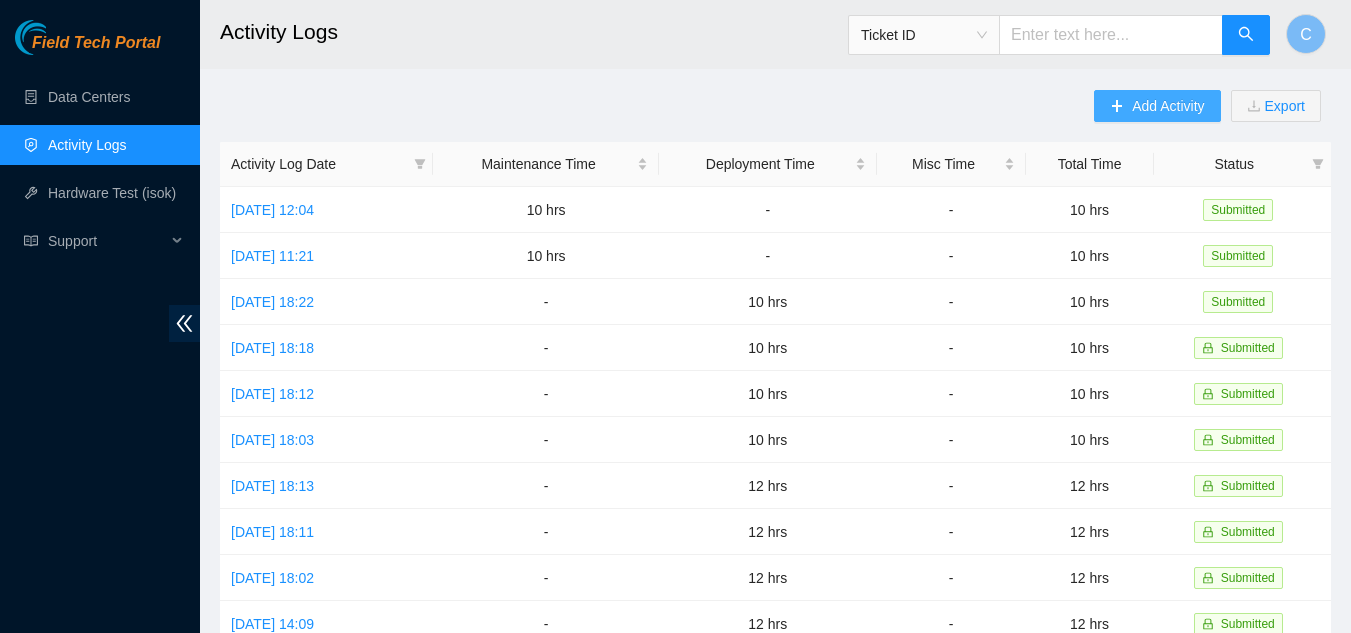 click at bounding box center [1117, 107] 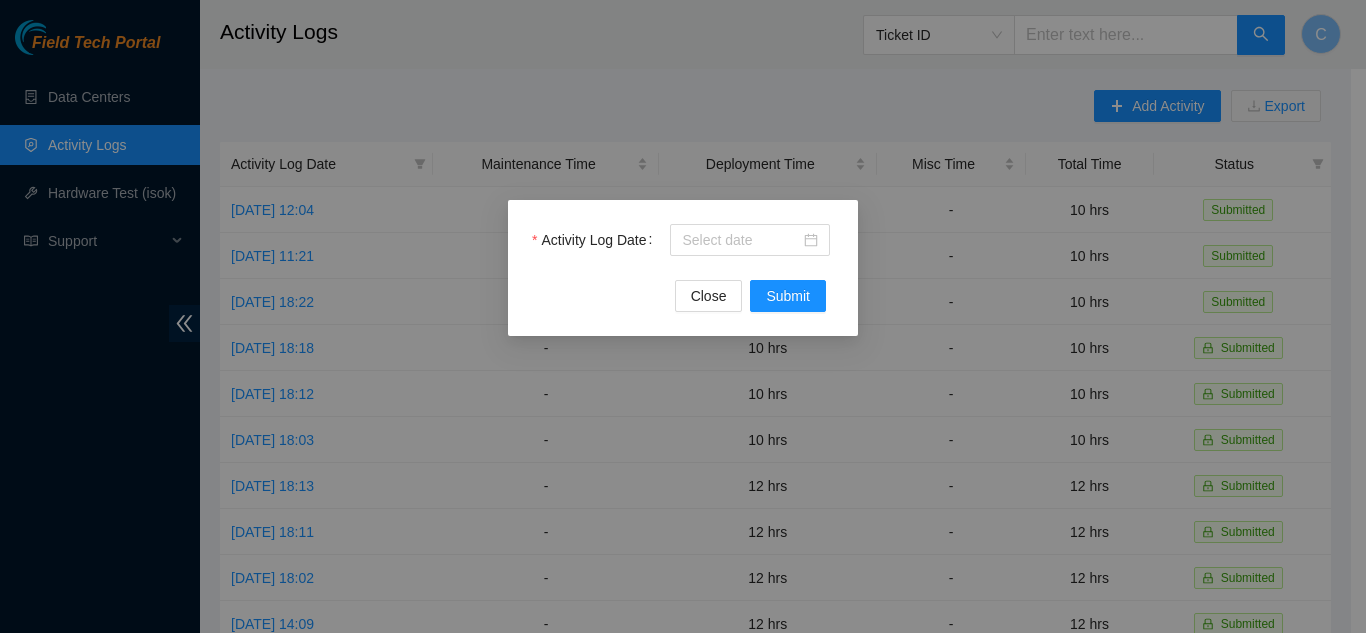 click on "Activity Log Date" at bounding box center [683, 252] 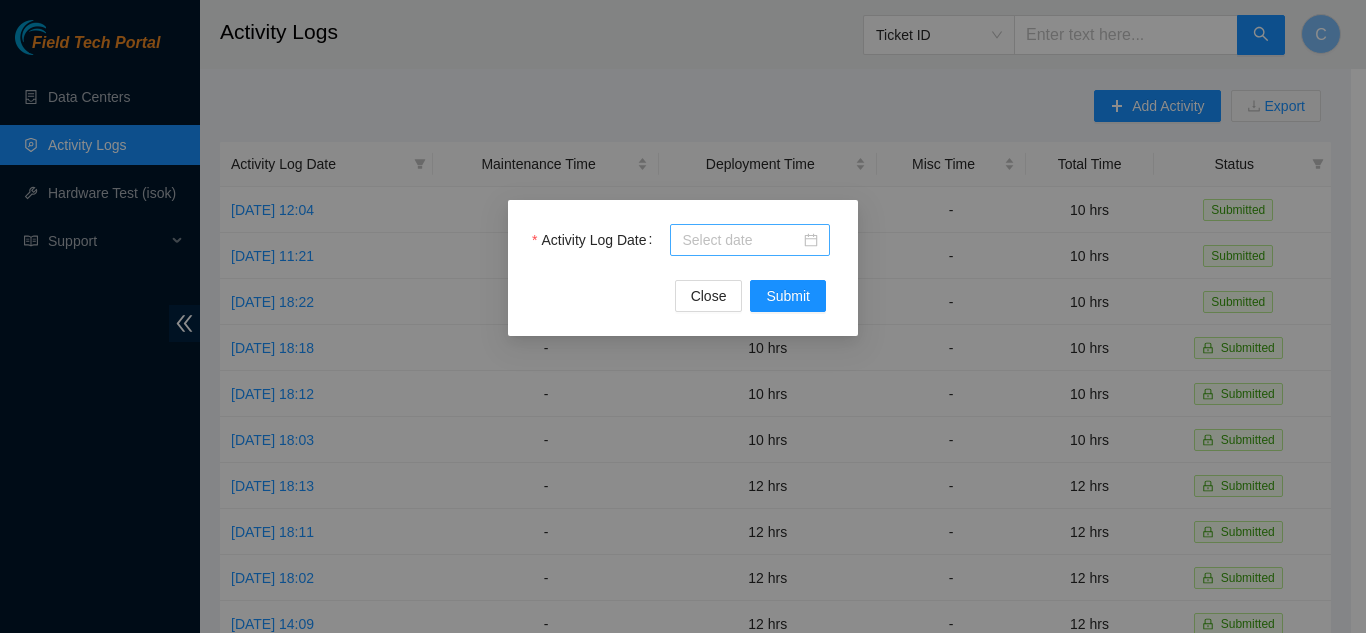 click on "Activity Log Date" at bounding box center [741, 240] 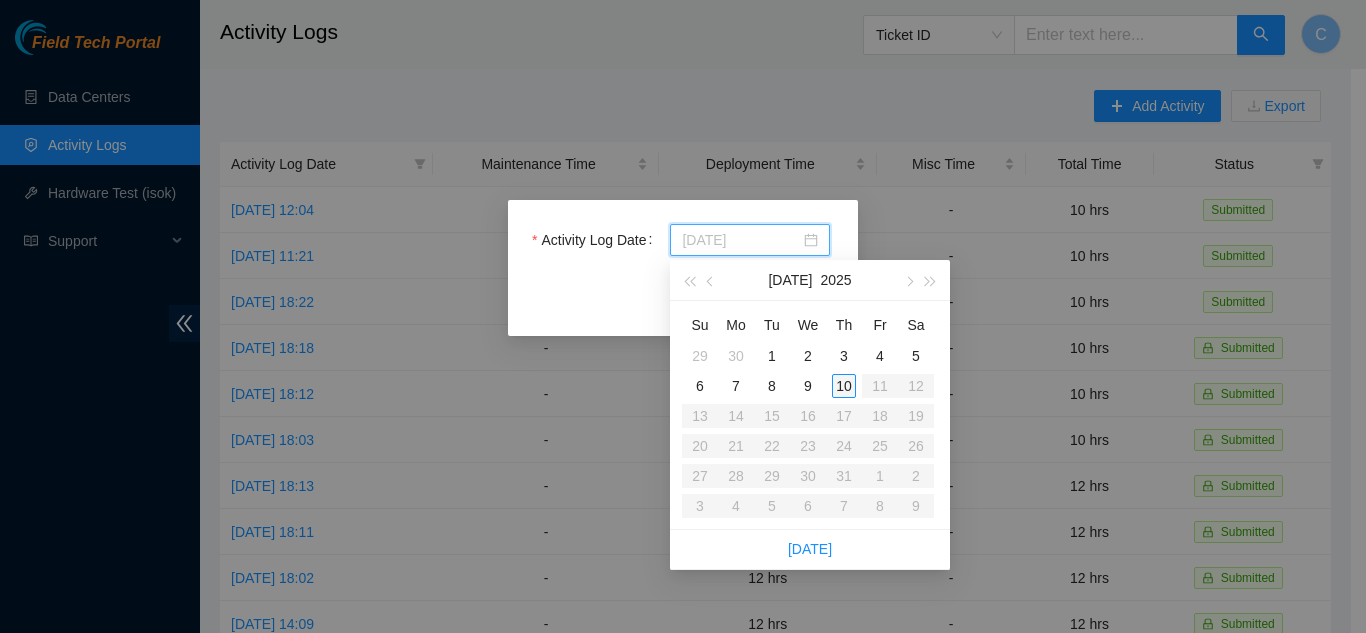 type on "[DATE]" 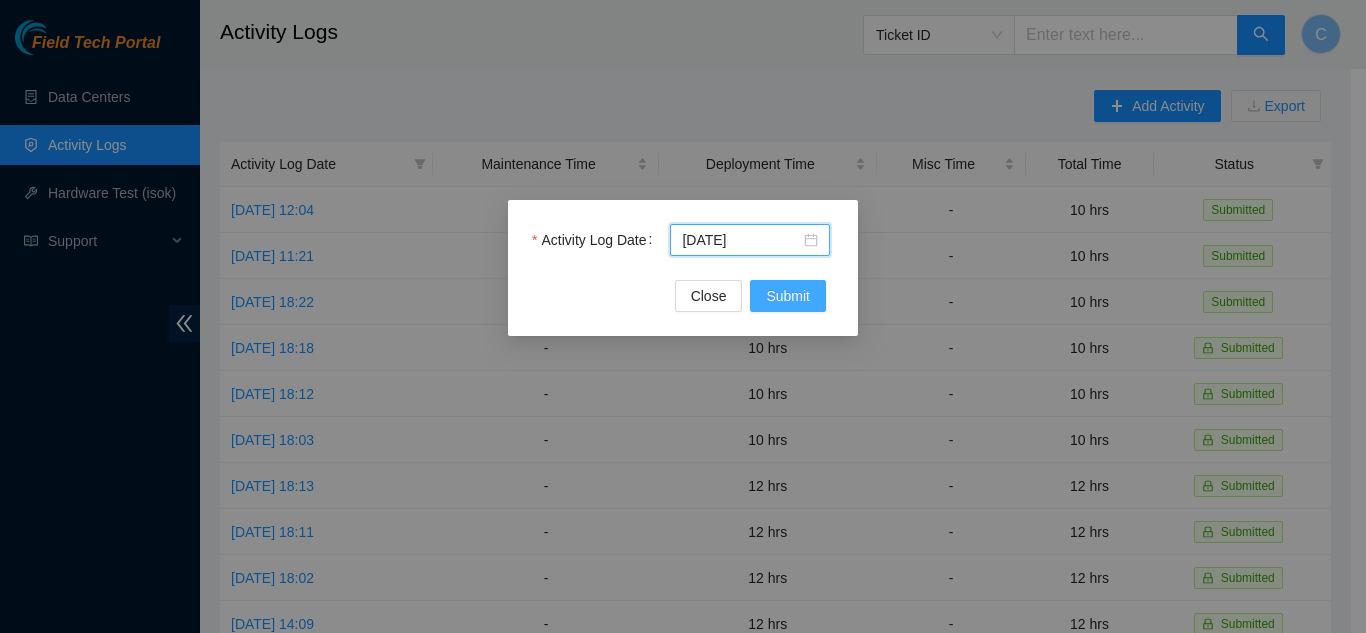 click on "Submit" at bounding box center (788, 296) 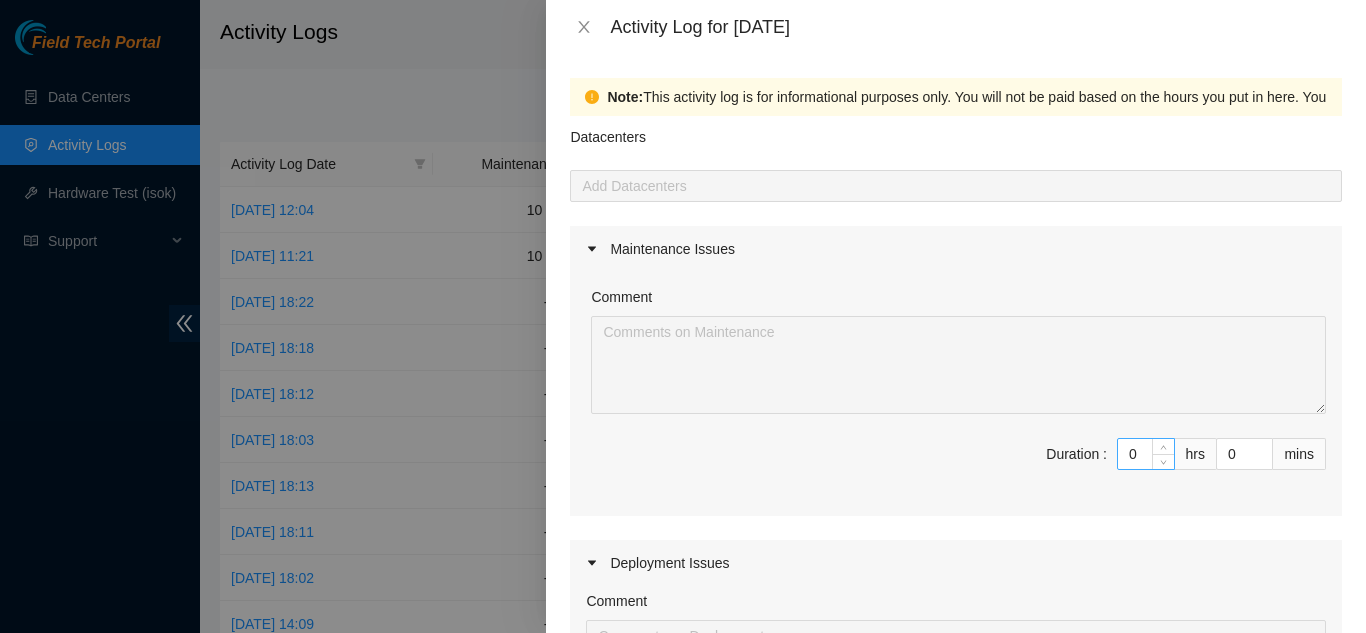 click on "0" at bounding box center [1146, 454] 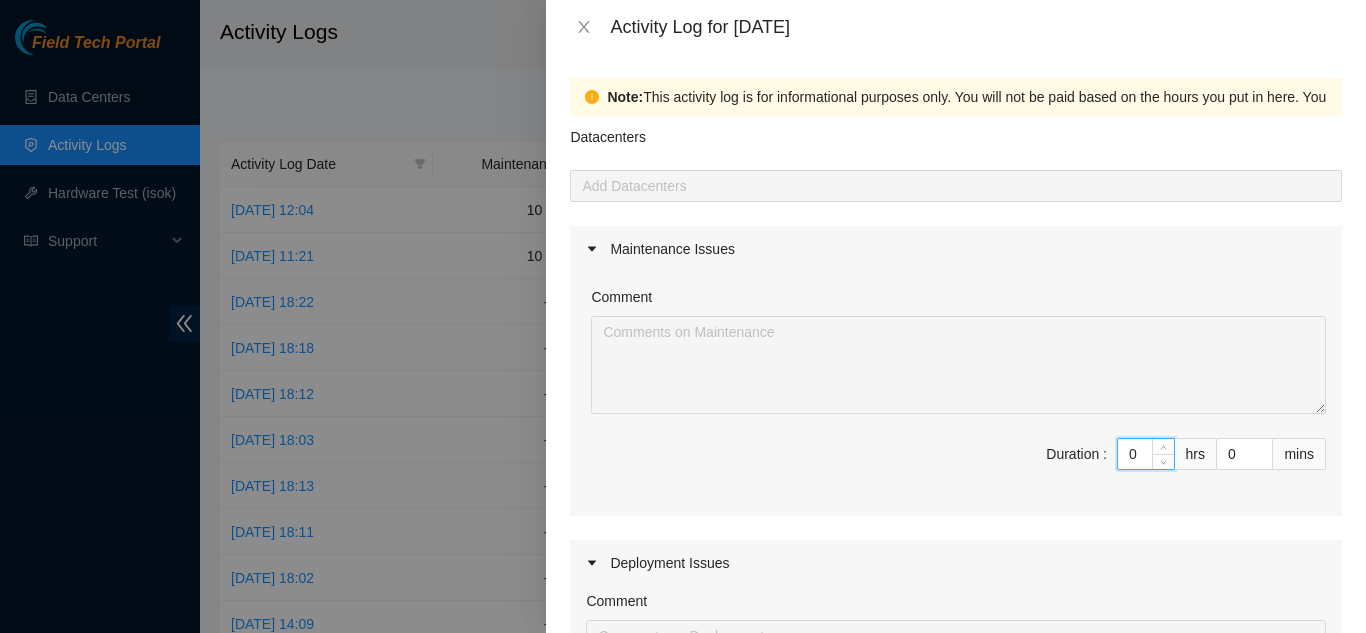 type on "10" 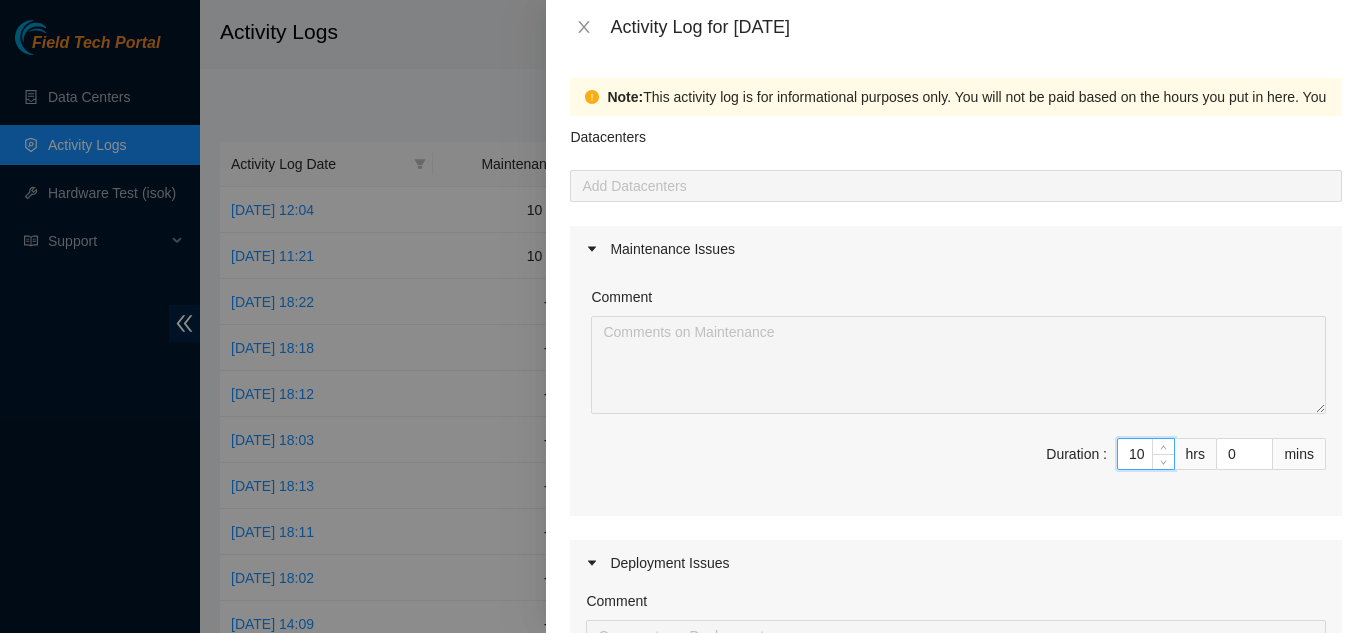 type on "10" 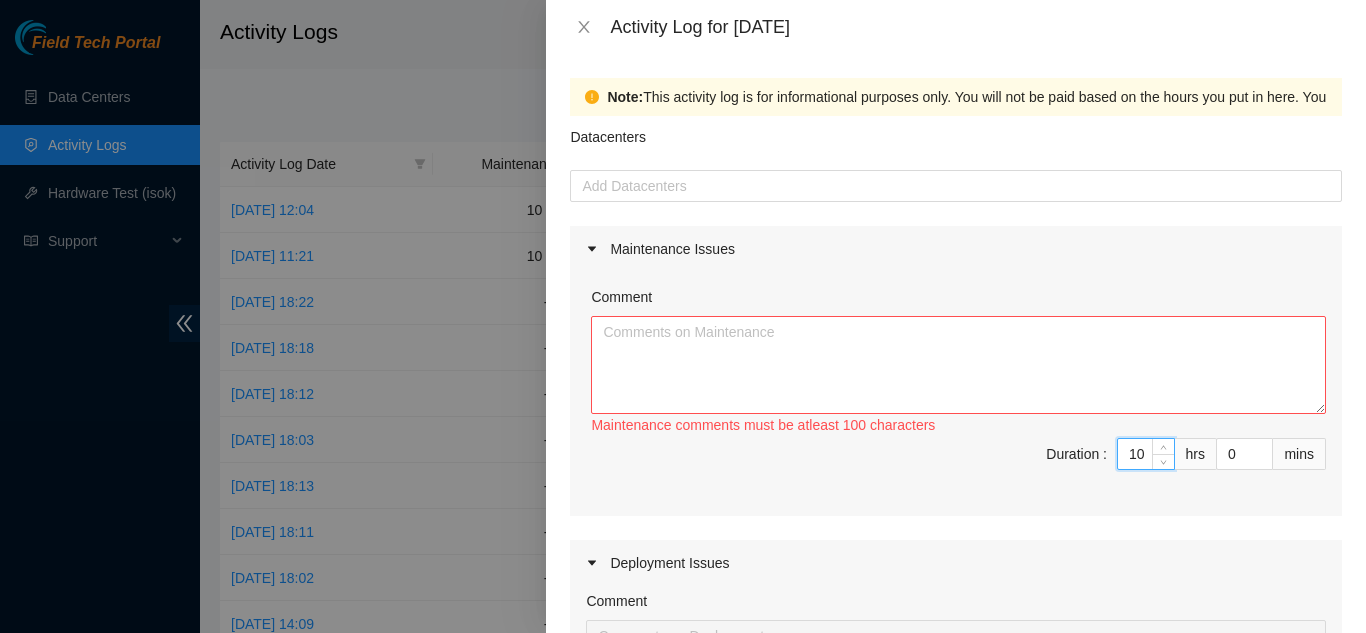 type on "10" 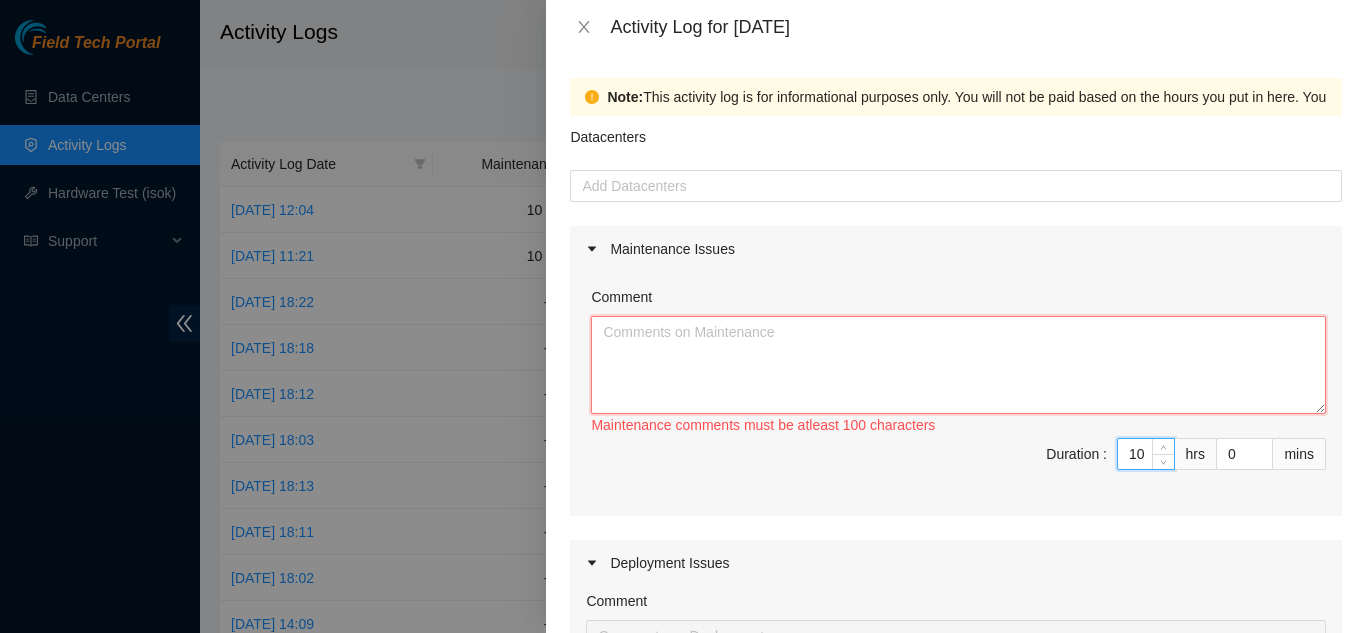 click on "Comment" at bounding box center (958, 365) 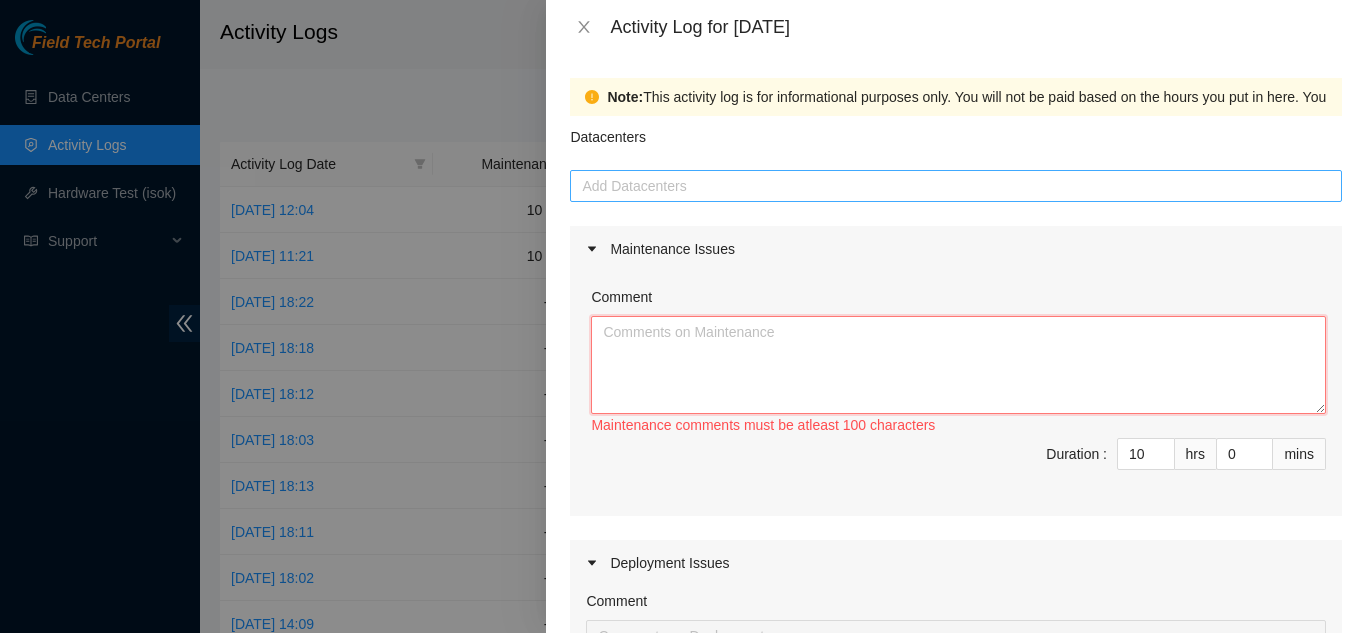click at bounding box center (956, 186) 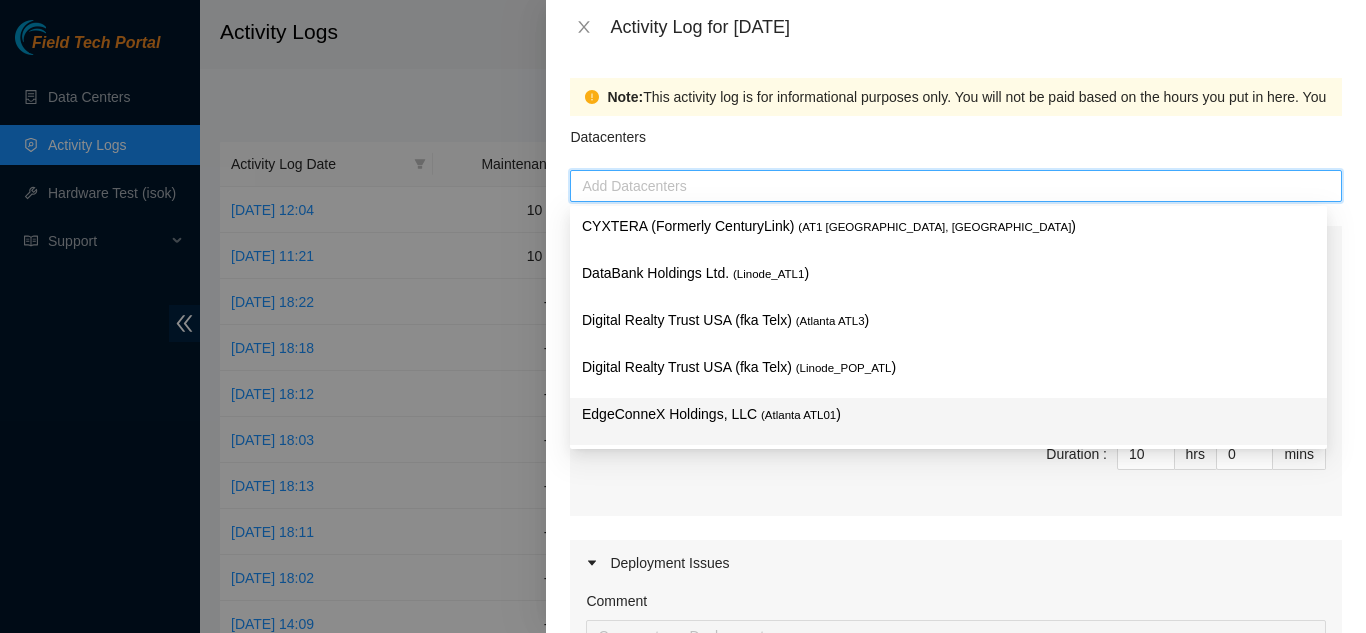 click on "EdgeConneX Holdings, LLC   ( Atlanta ATL01 )" at bounding box center [948, 414] 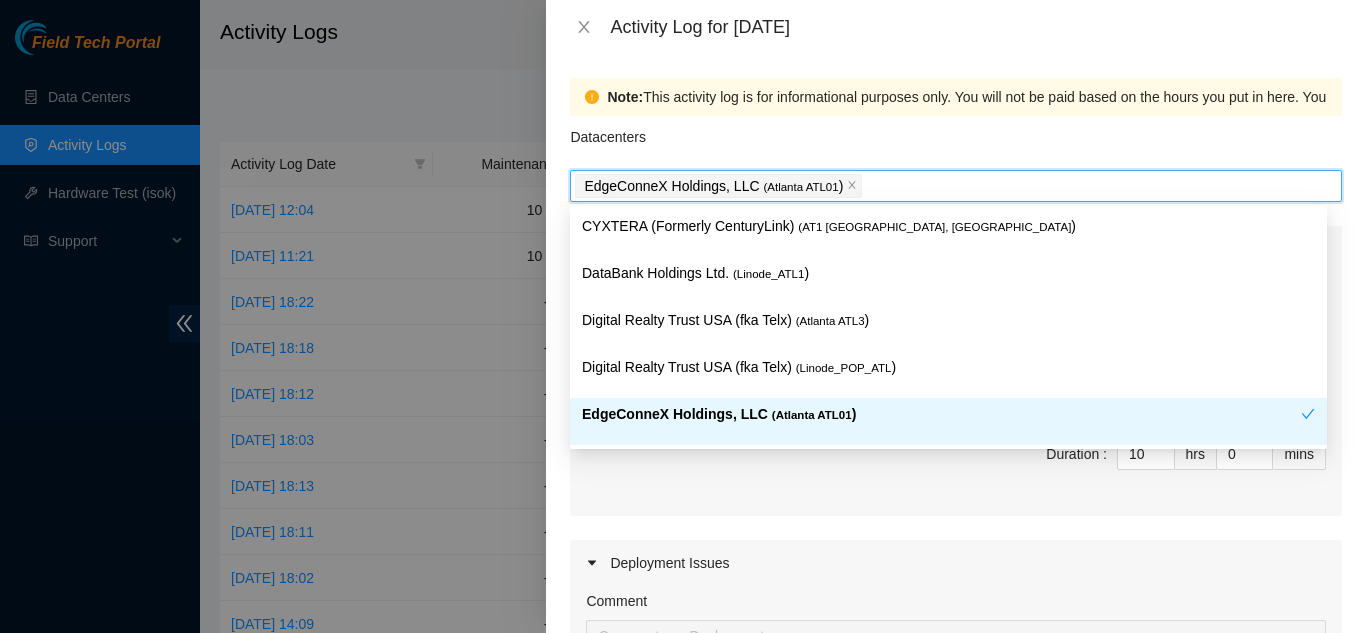click on "EdgeConneX Holdings, LLC   ( Atlanta ATL01 )" at bounding box center (941, 414) 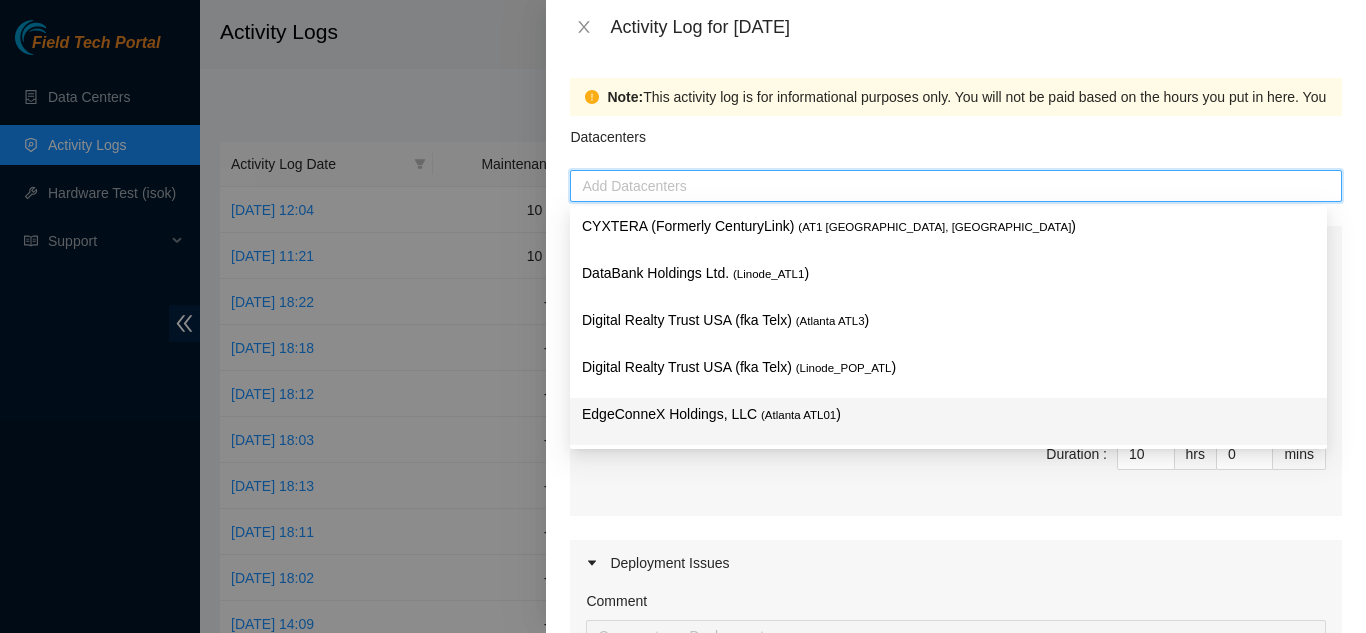 click on "EdgeConneX Holdings, LLC   ( Atlanta ATL01 )" at bounding box center [948, 414] 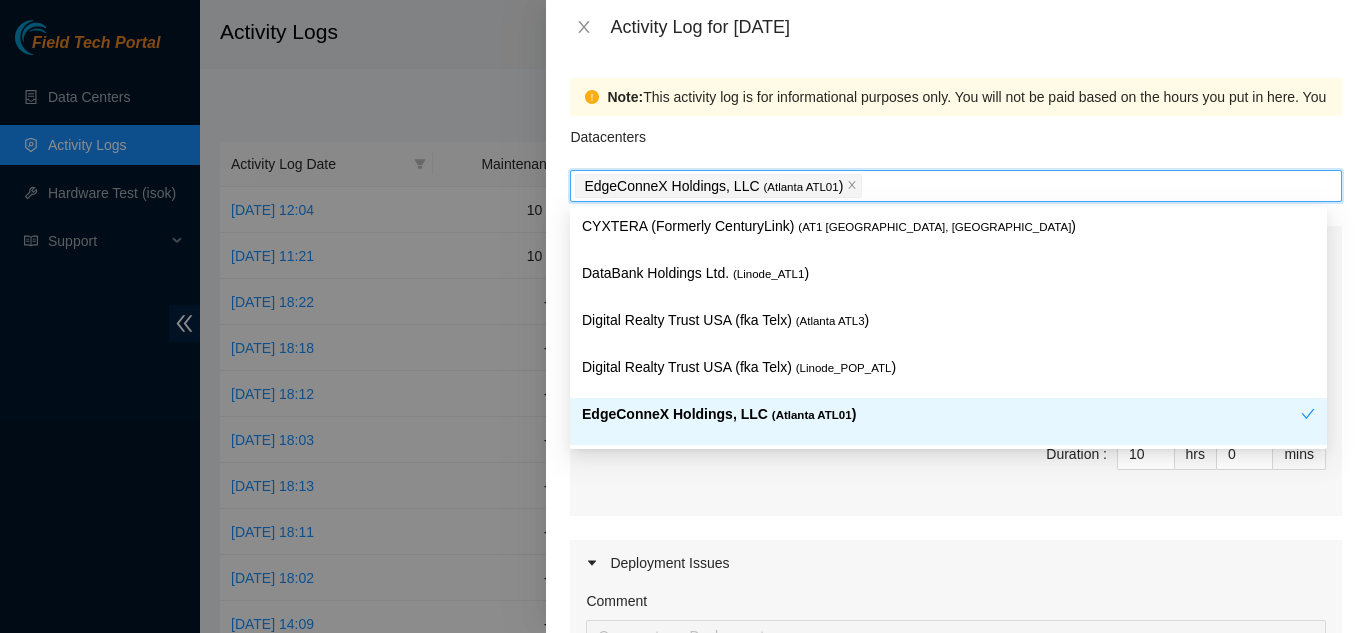 click on "Duration : 10 hrs 0 mins" at bounding box center (956, 466) 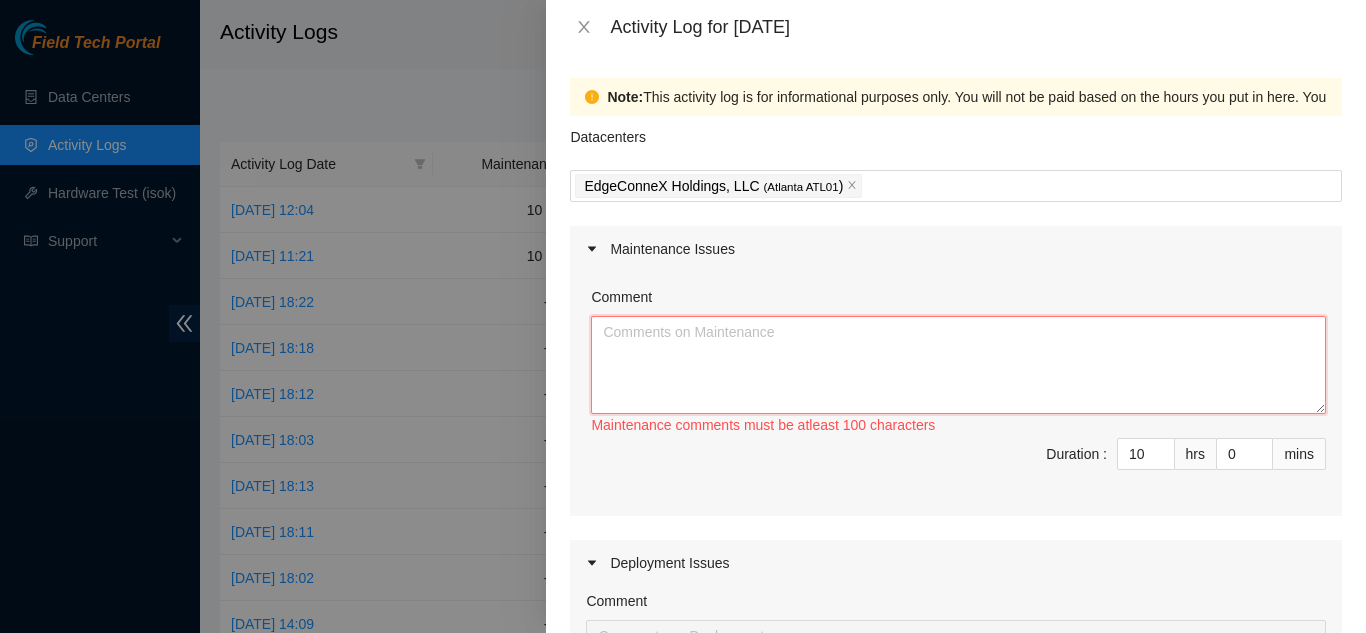 click on "Comment" at bounding box center [958, 365] 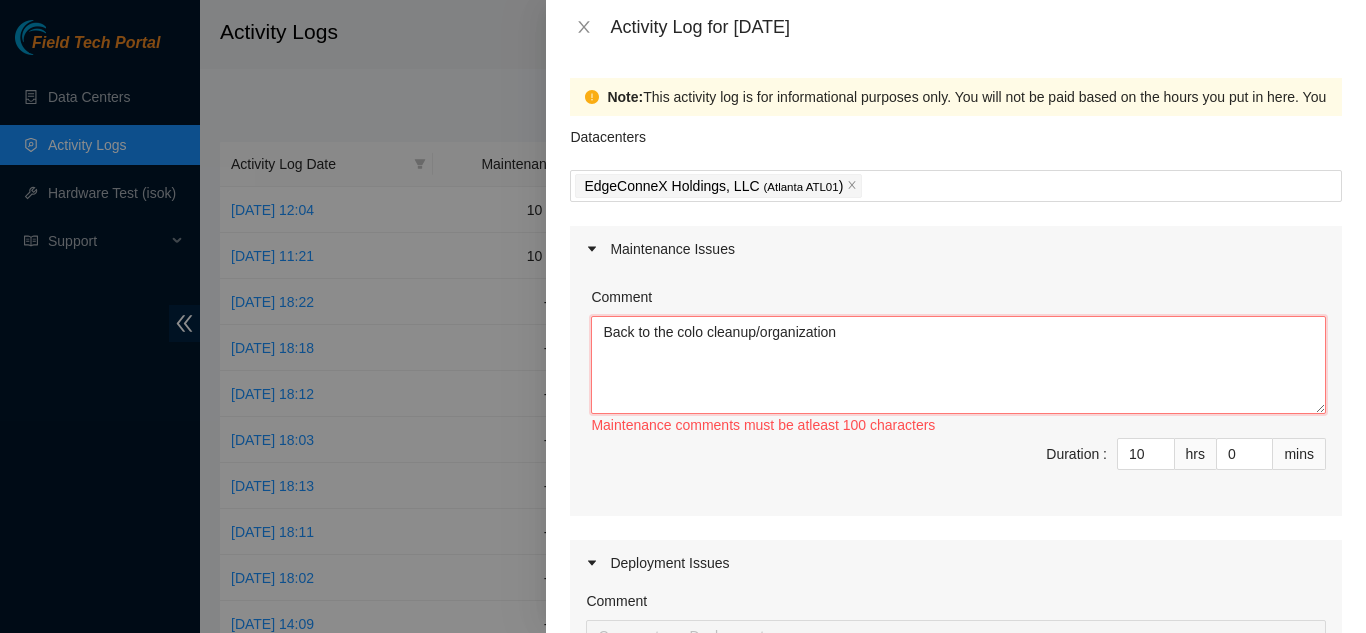 click on "Back to the colo cleanup/organization" at bounding box center (958, 365) 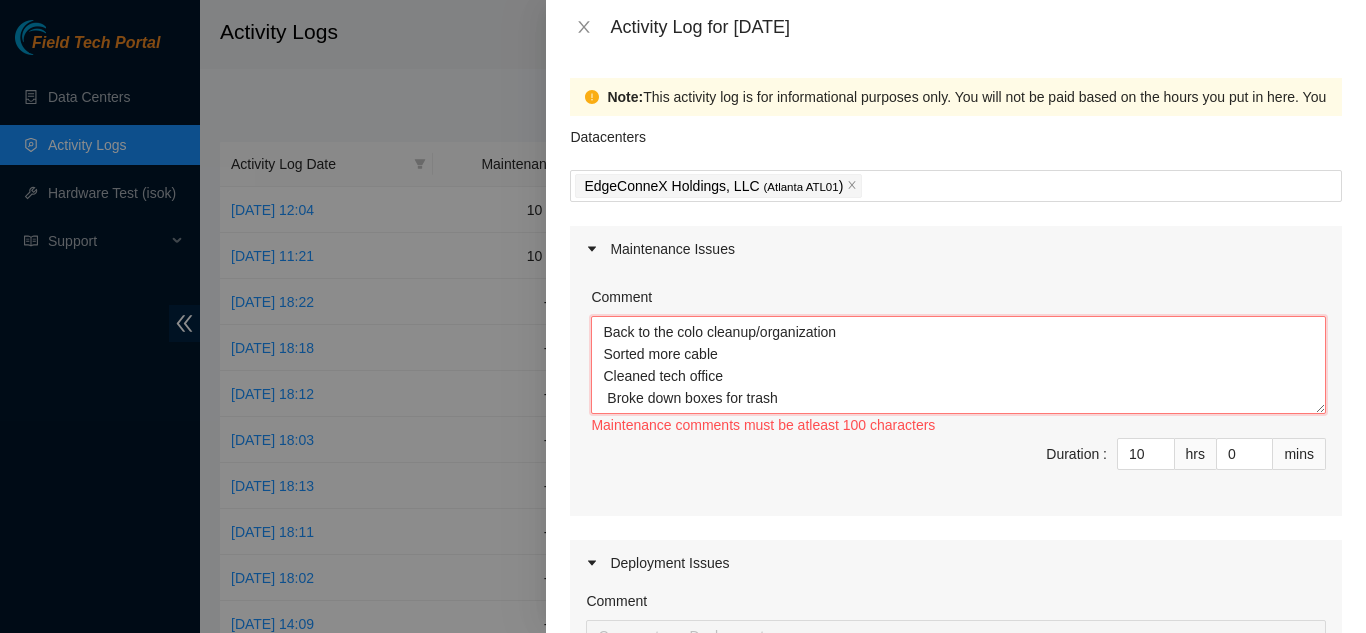 scroll, scrollTop: 16, scrollLeft: 0, axis: vertical 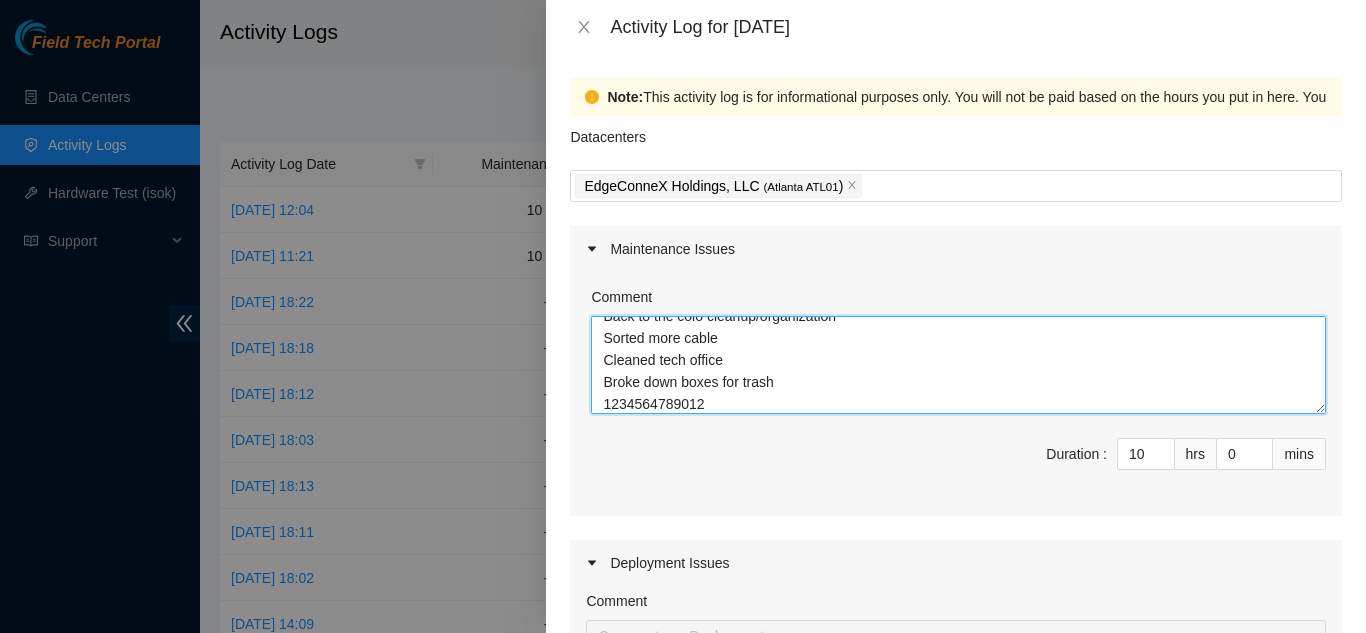 click on "Back to the colo cleanup/organization
Sorted more cable
Cleaned tech office
Broke down boxes for trash
1234564789012" at bounding box center [958, 365] 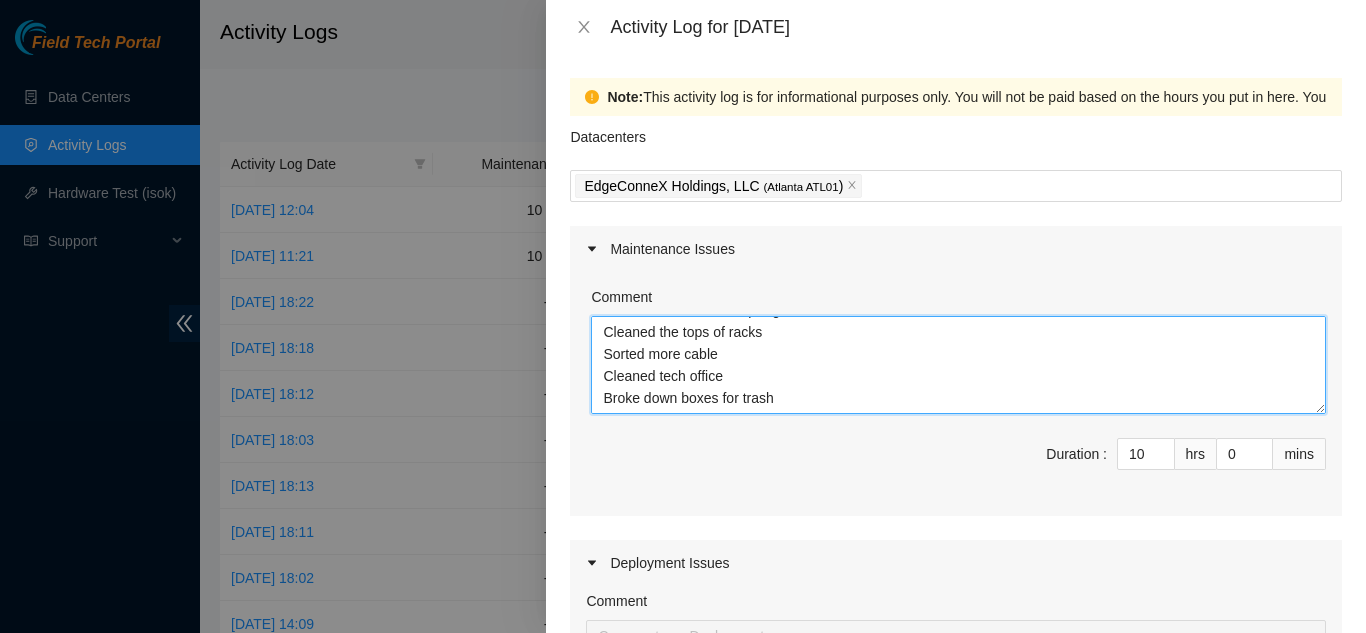 scroll, scrollTop: 44, scrollLeft: 0, axis: vertical 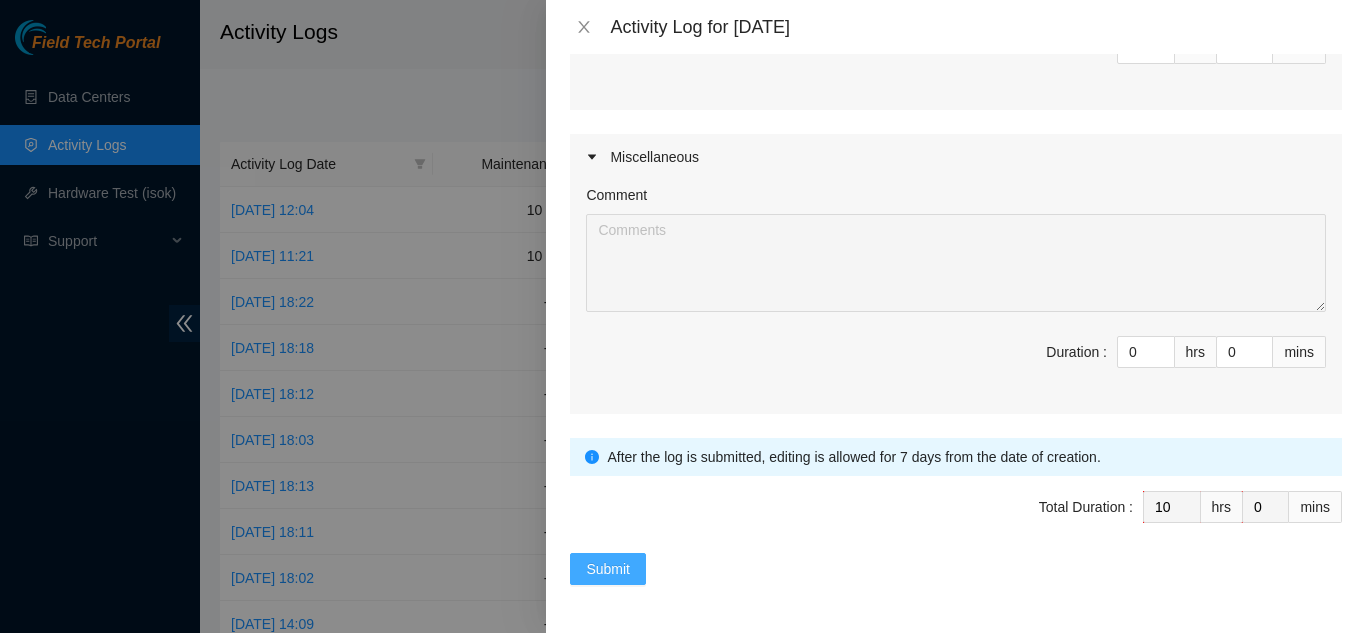 type on "Back to the colo cleanup/organization:
Cleaned the tops of racks
Sorted more cable
Cleaned tech office
Broke down boxes for trash" 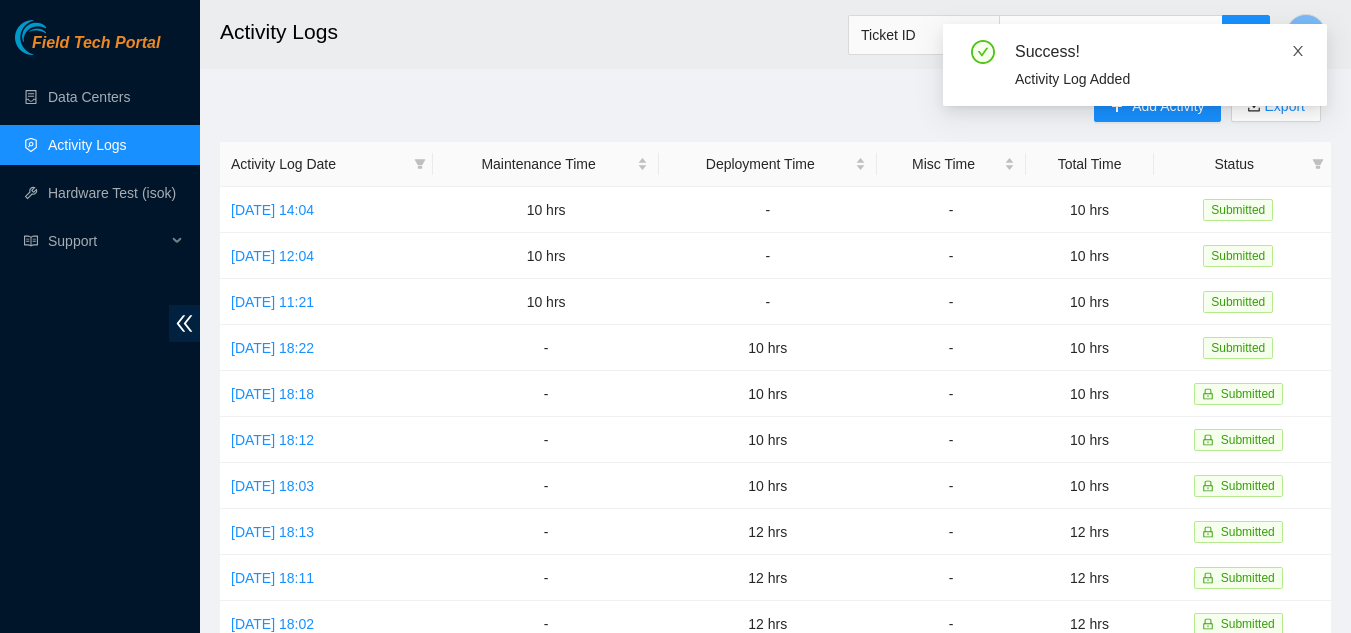 click 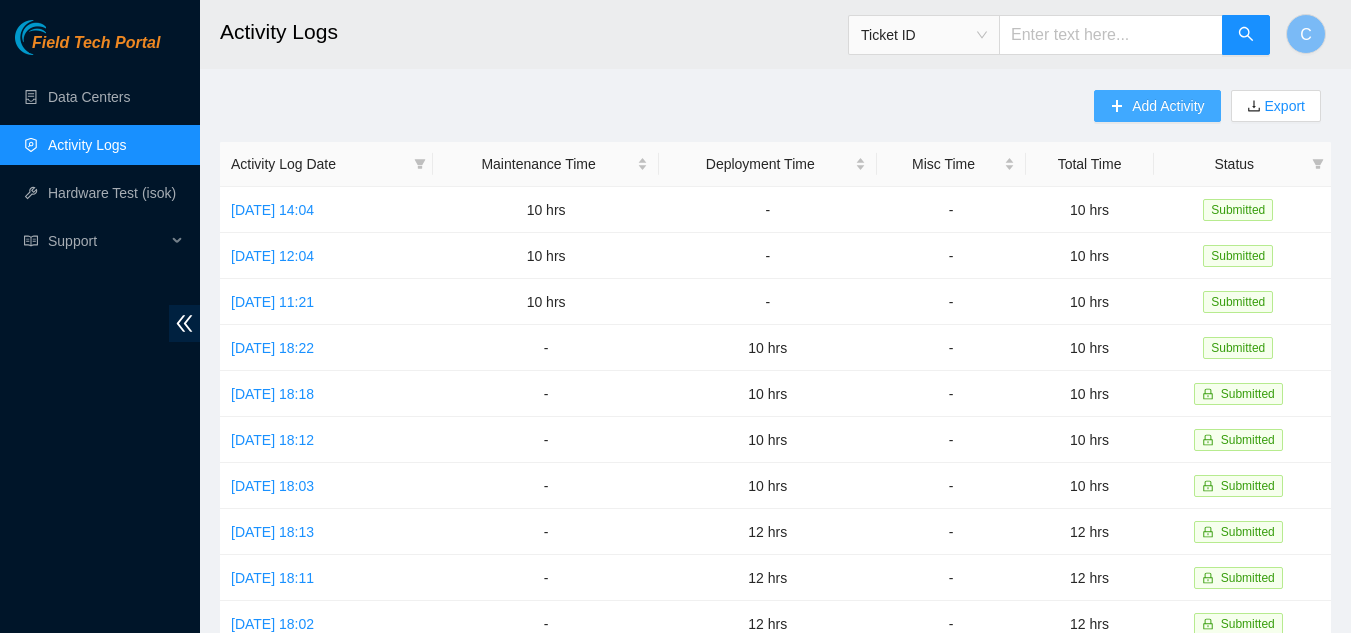 click on "Add Activity" at bounding box center (1168, 106) 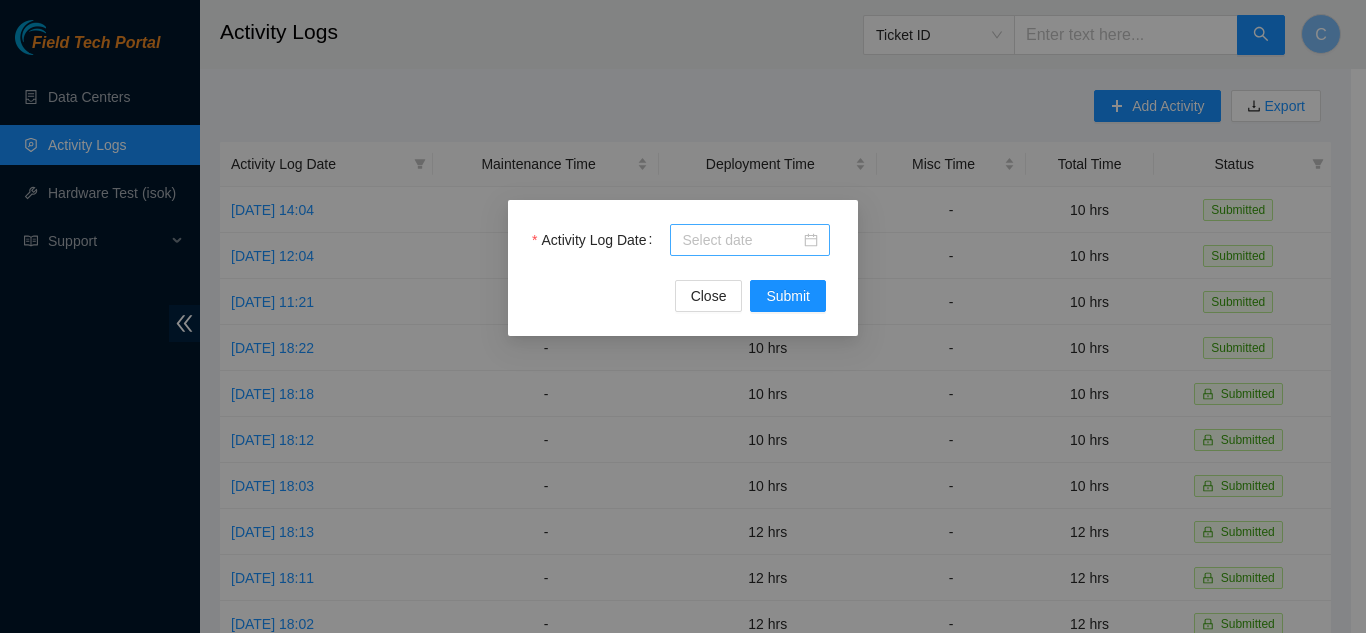 click on "Activity Log Date" at bounding box center [741, 240] 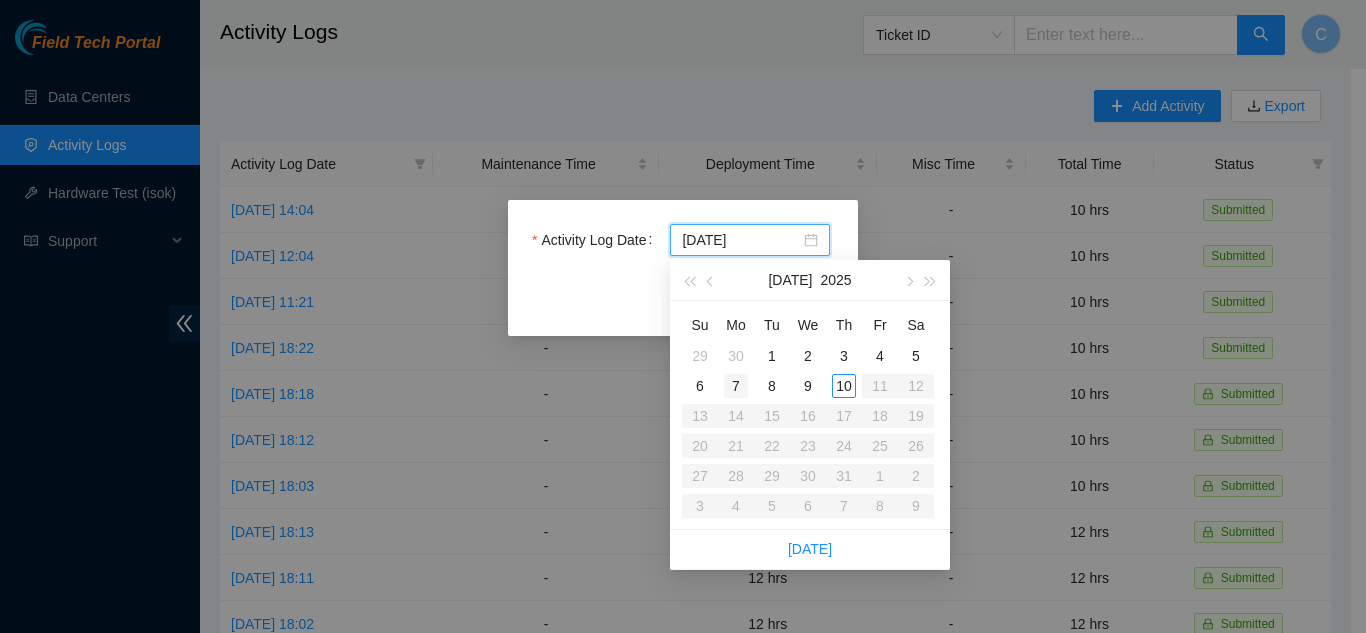 type on "2025-07-07" 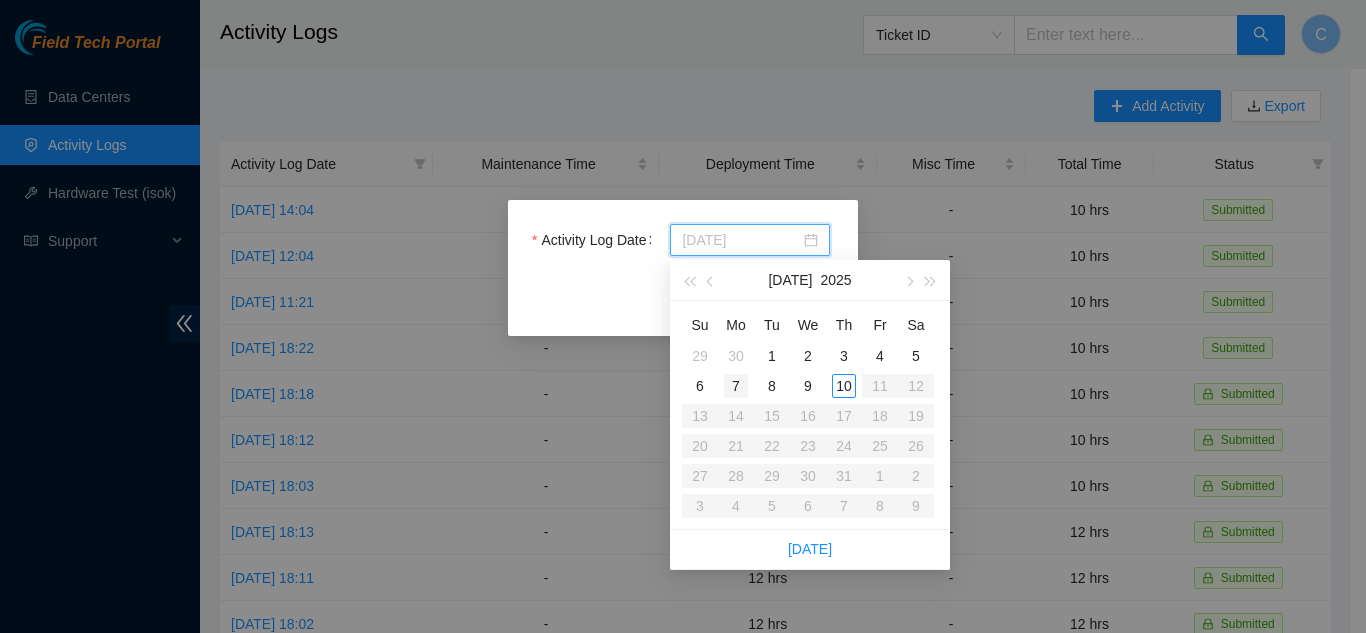 type on "2025-07-07" 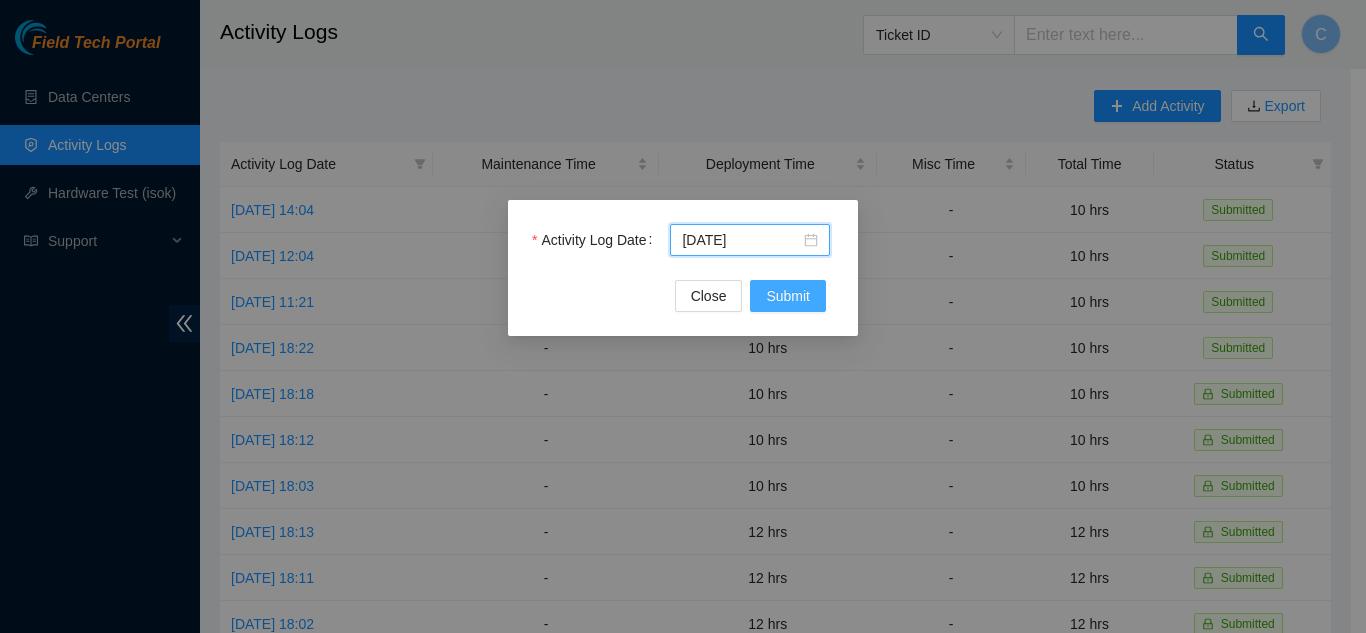 click on "Submit" at bounding box center (788, 296) 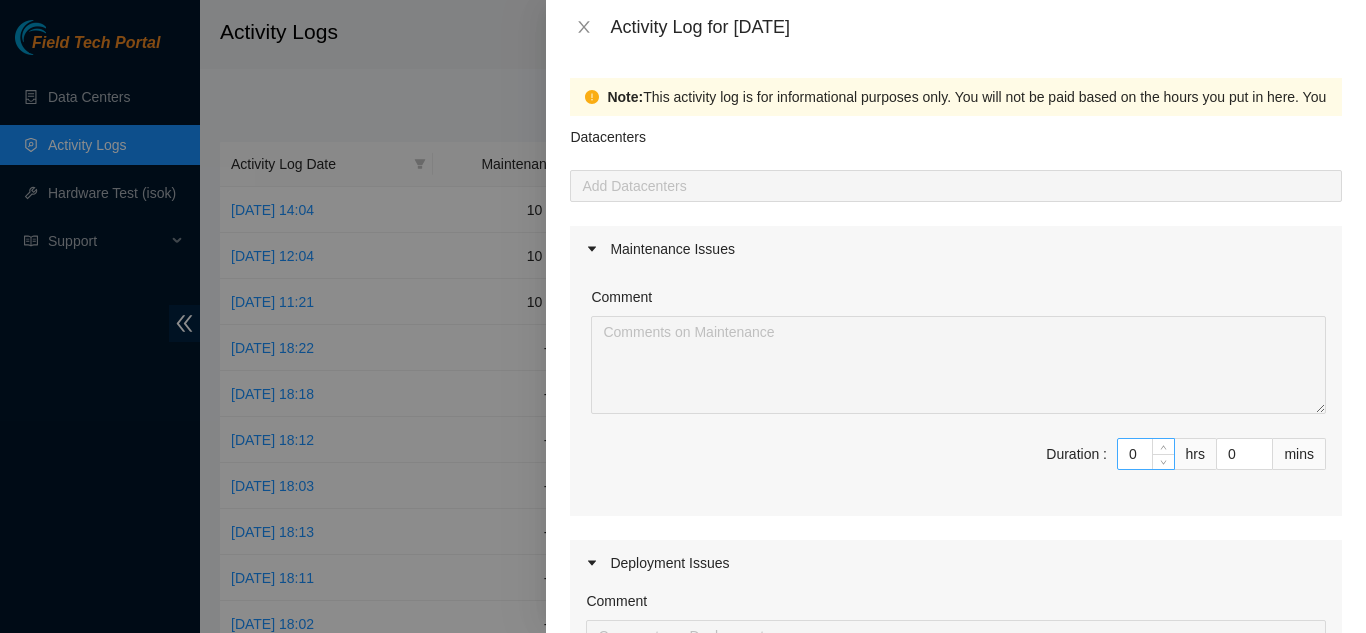 click on "0" at bounding box center (1146, 454) 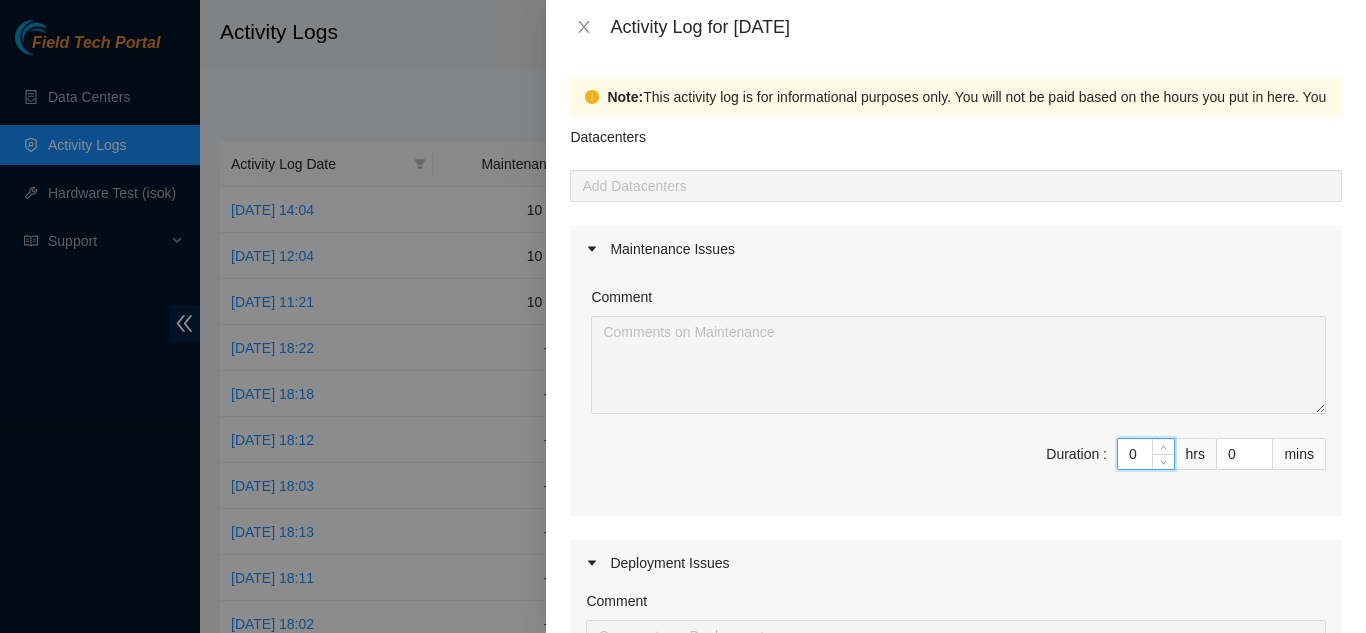type on "10" 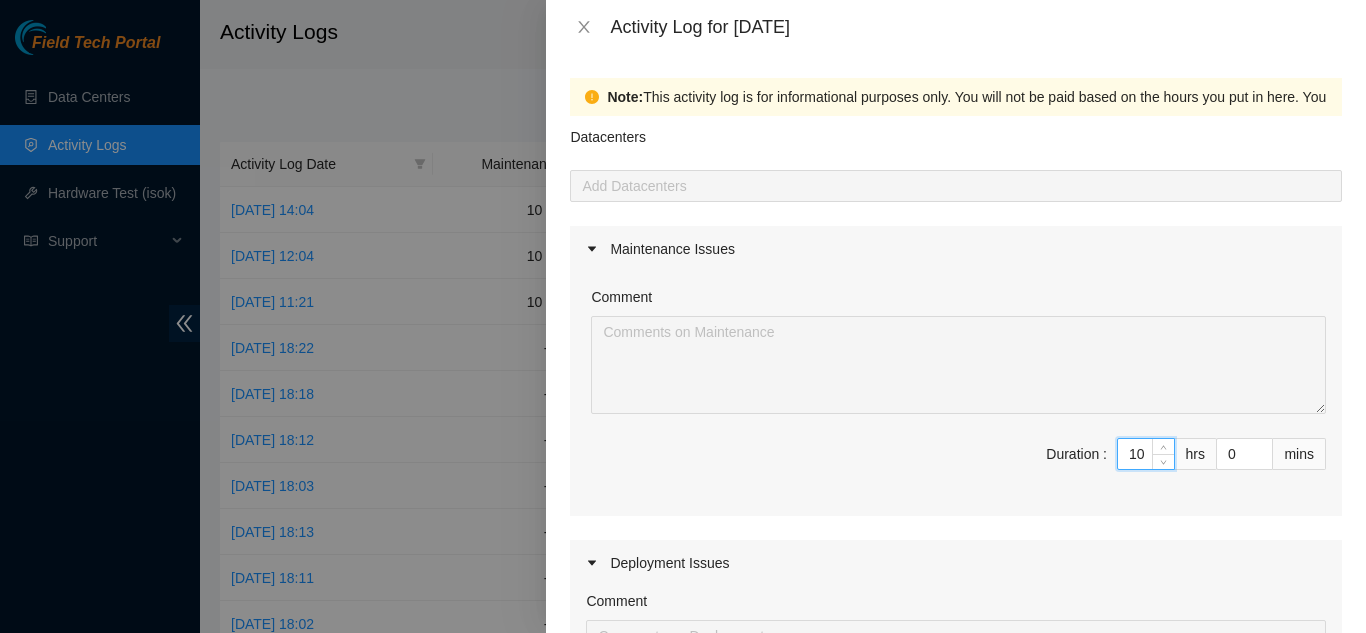 type on "10" 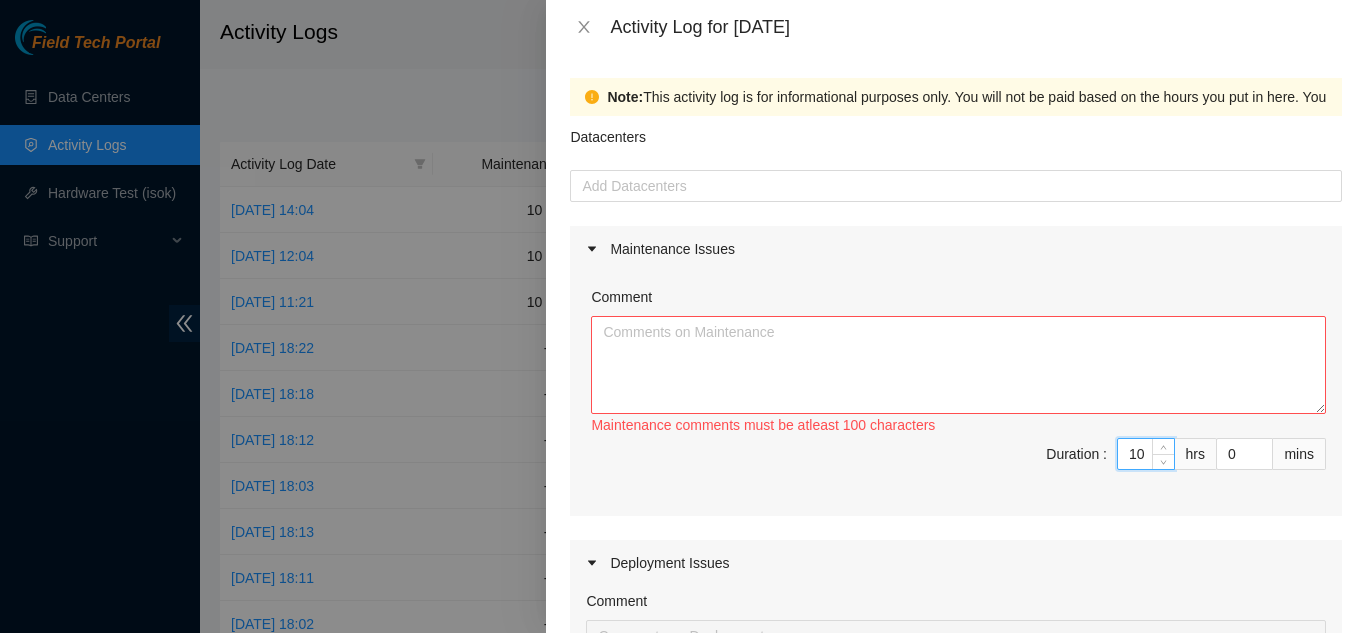 type on "10" 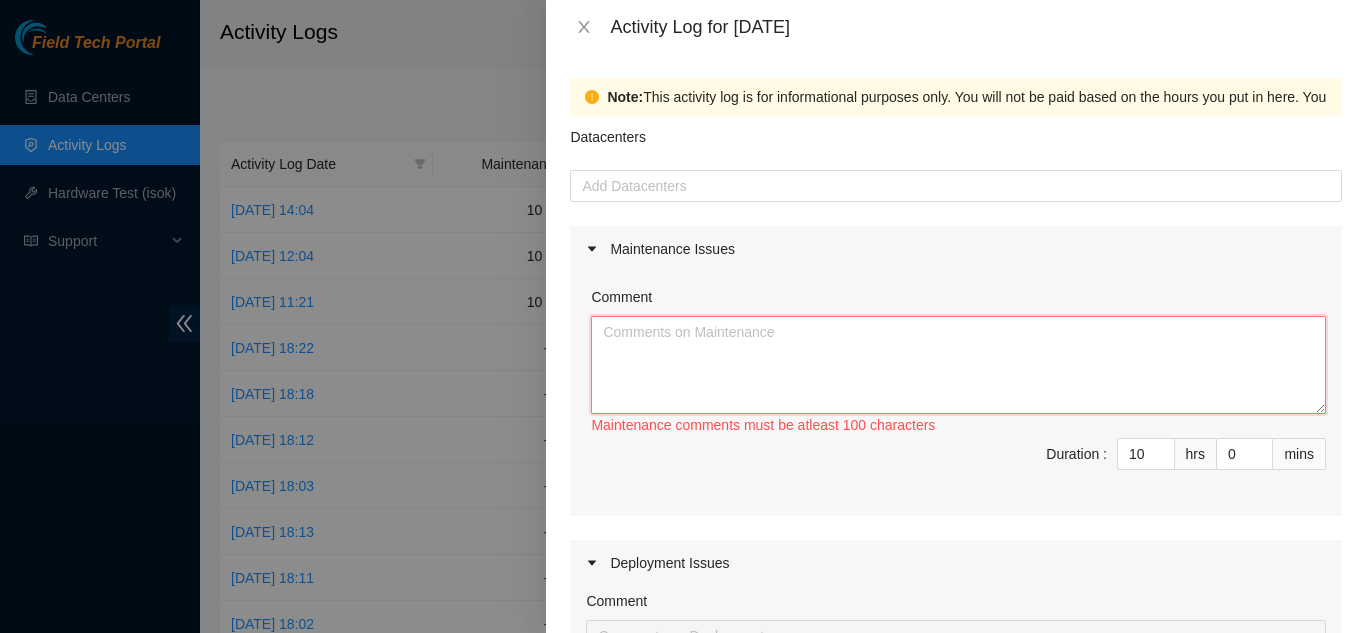 click on "Comment" at bounding box center [958, 365] 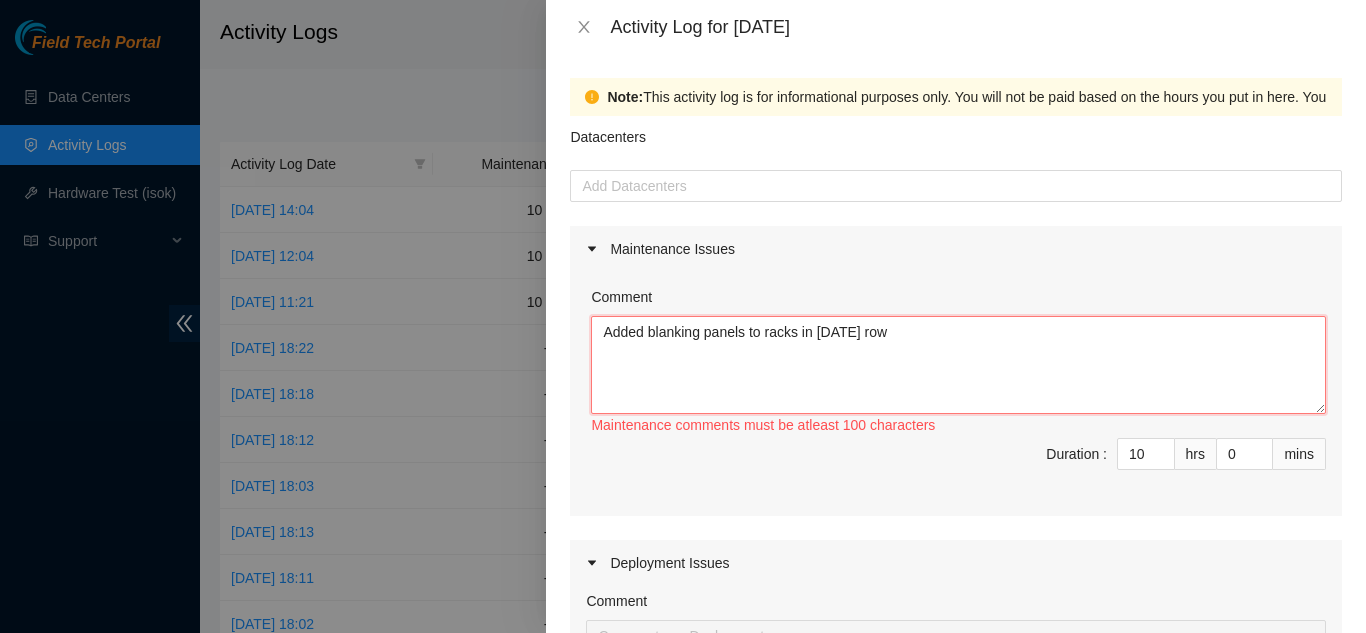 type on "Added blanking panels to racks in 1400 row" 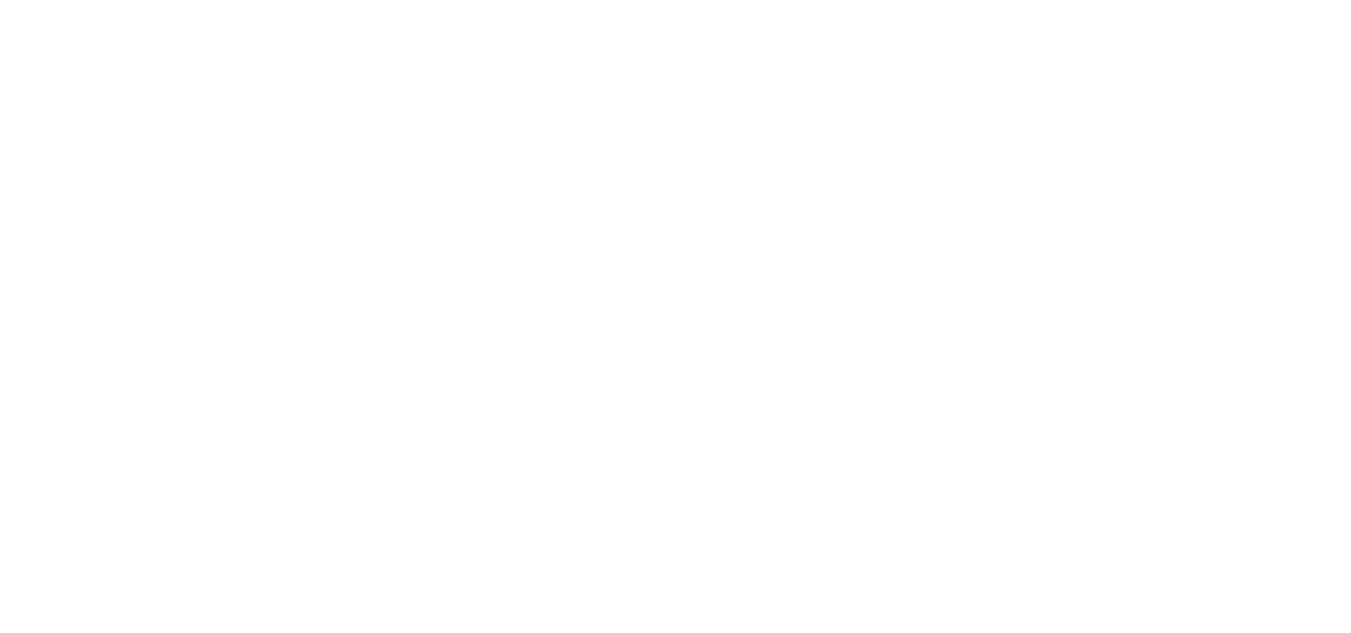 scroll, scrollTop: 0, scrollLeft: 0, axis: both 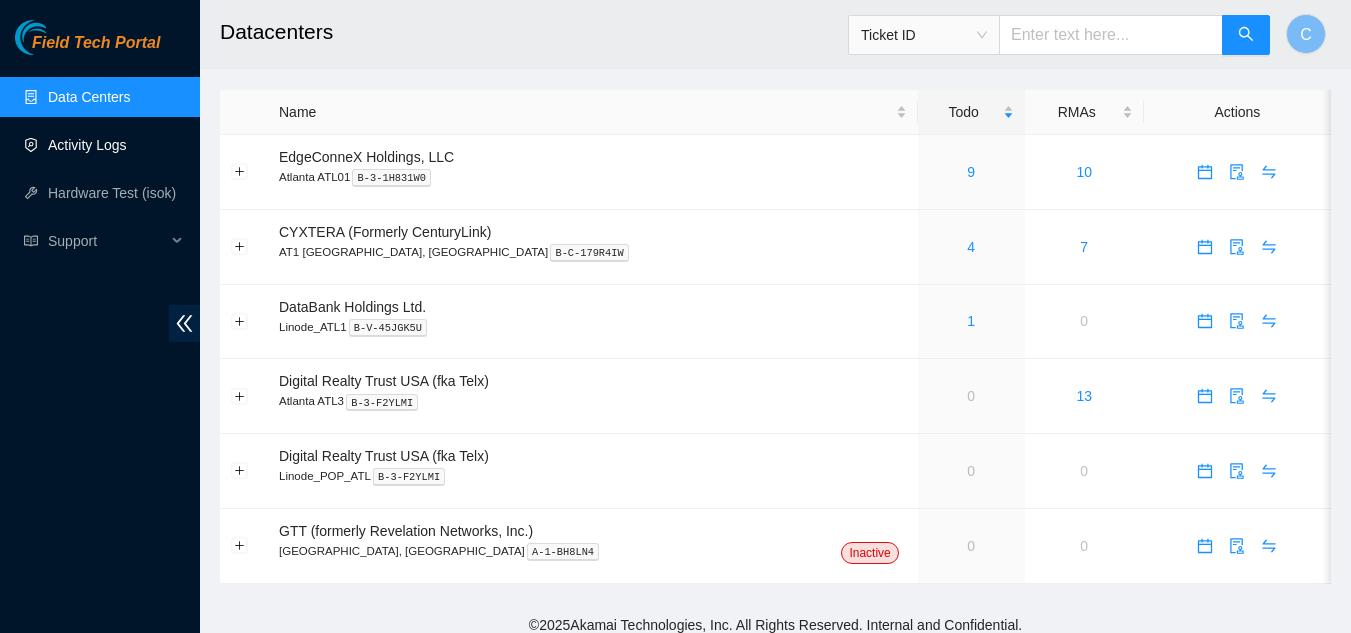 click on "Activity Logs" at bounding box center [87, 145] 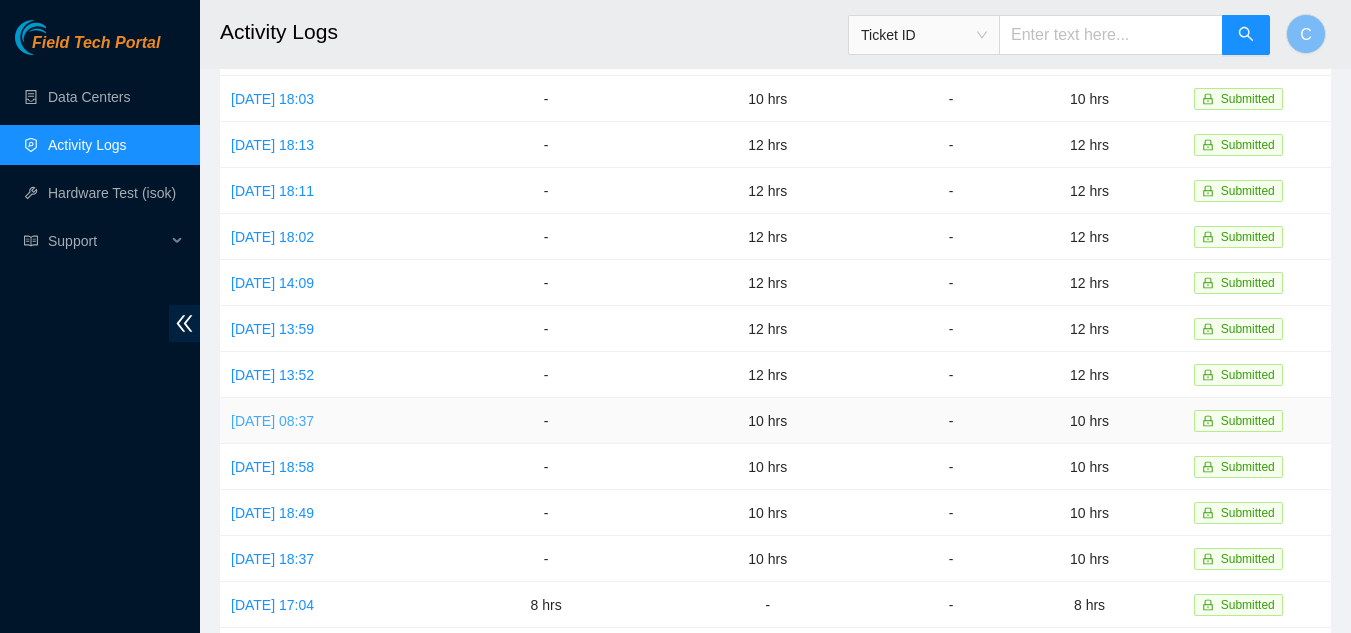 scroll, scrollTop: 400, scrollLeft: 0, axis: vertical 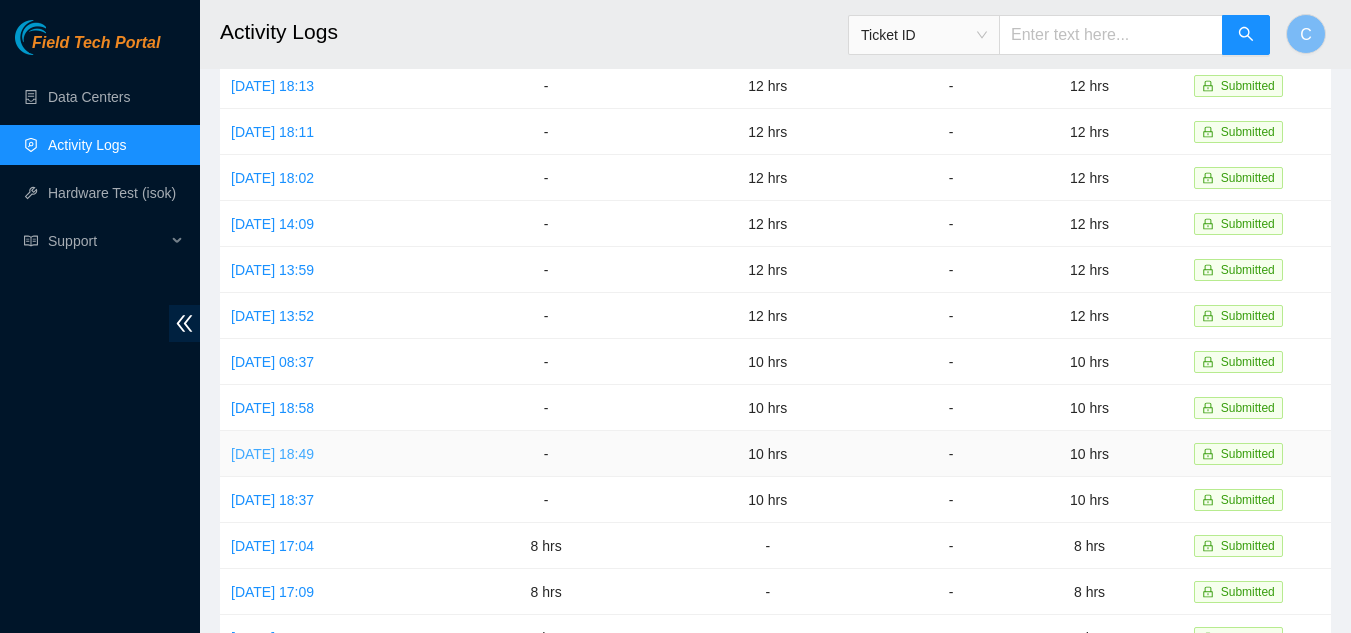 click on "Wed, 11 Jun 2025 18:49" at bounding box center [272, 454] 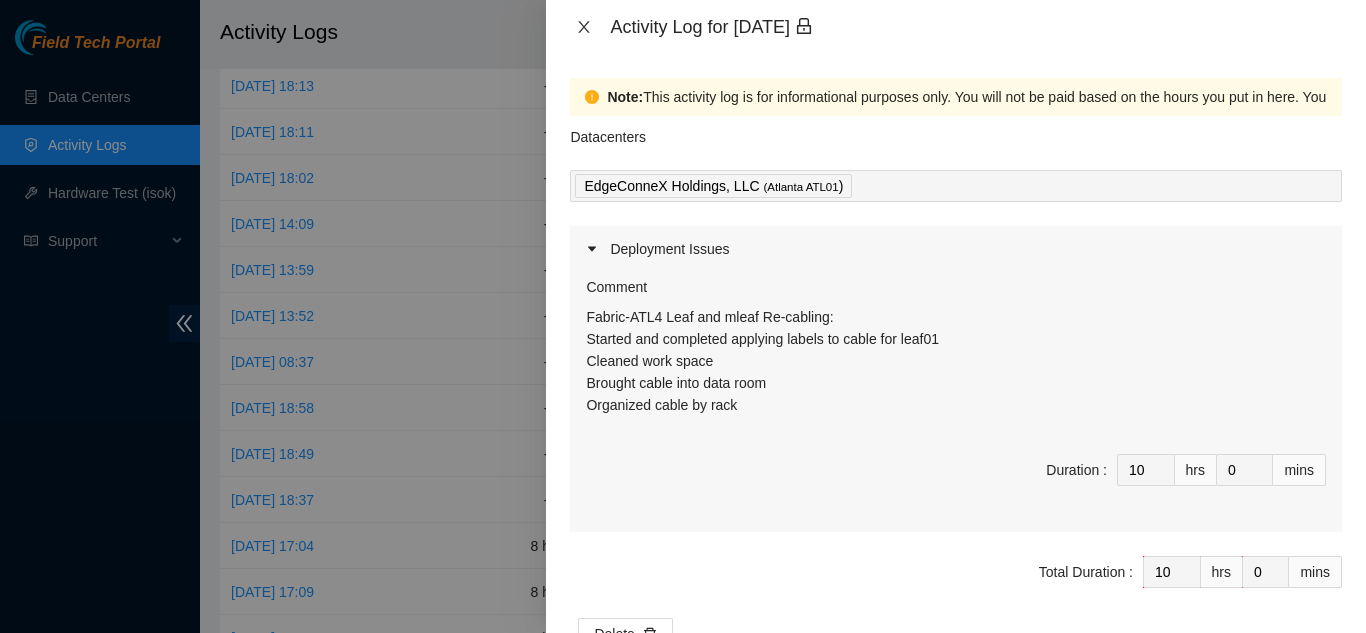 click at bounding box center (584, 27) 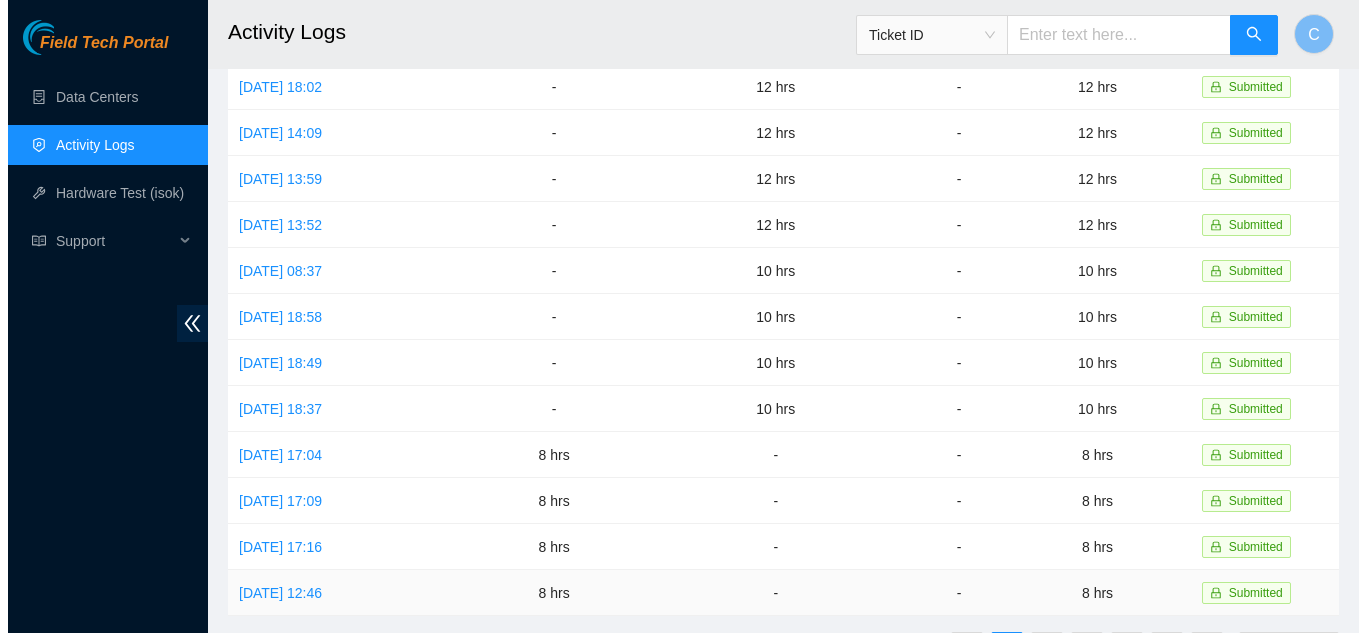 scroll, scrollTop: 580, scrollLeft: 0, axis: vertical 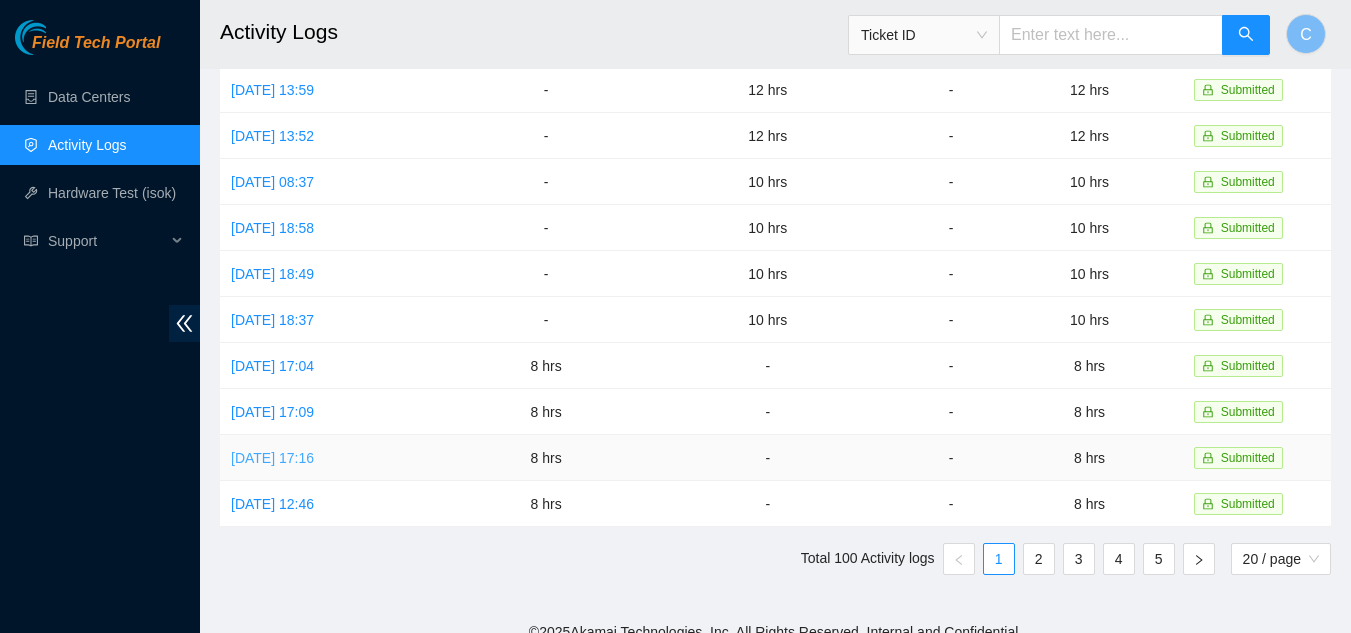 click on "Wed, 04 Jun 2025 17:16" at bounding box center [272, 458] 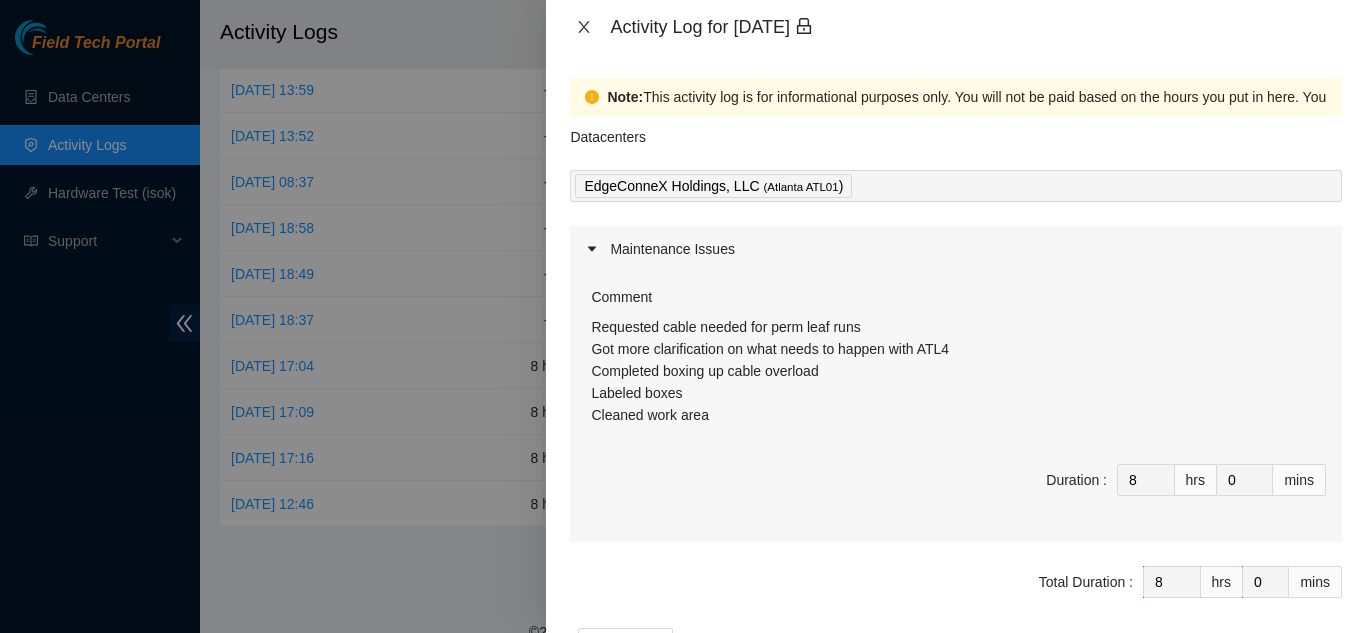 click 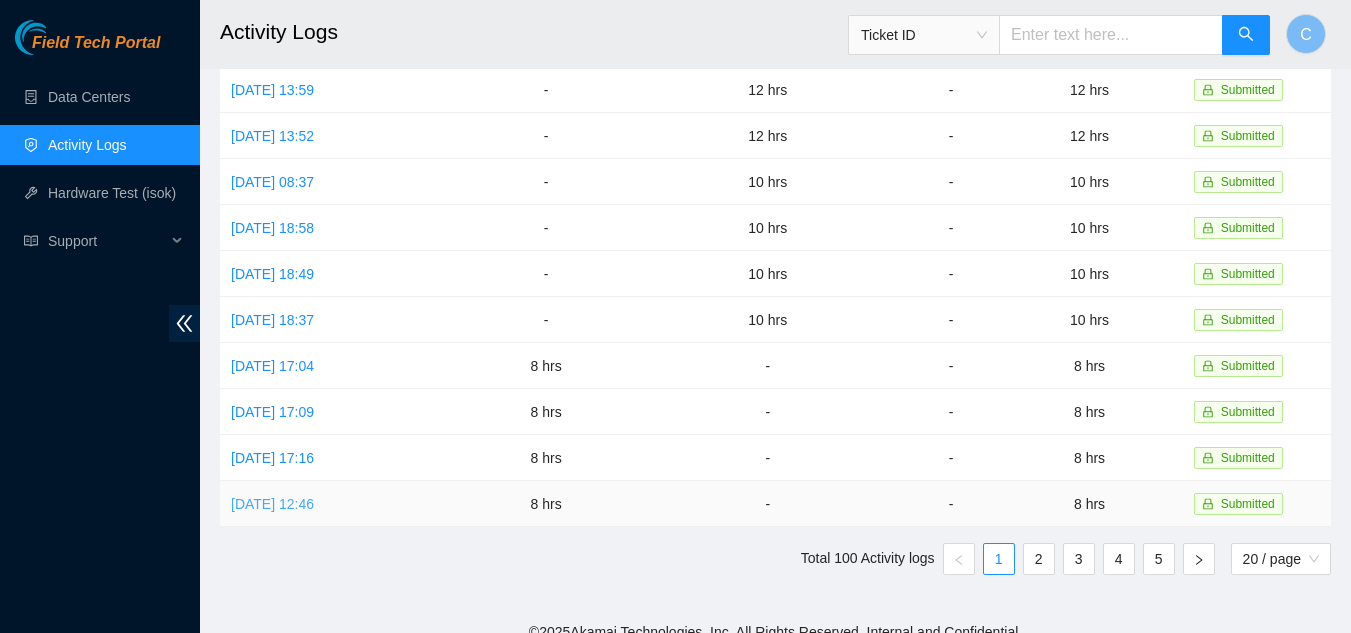 click on "Tue, 03 Jun 2025 12:46" at bounding box center (272, 504) 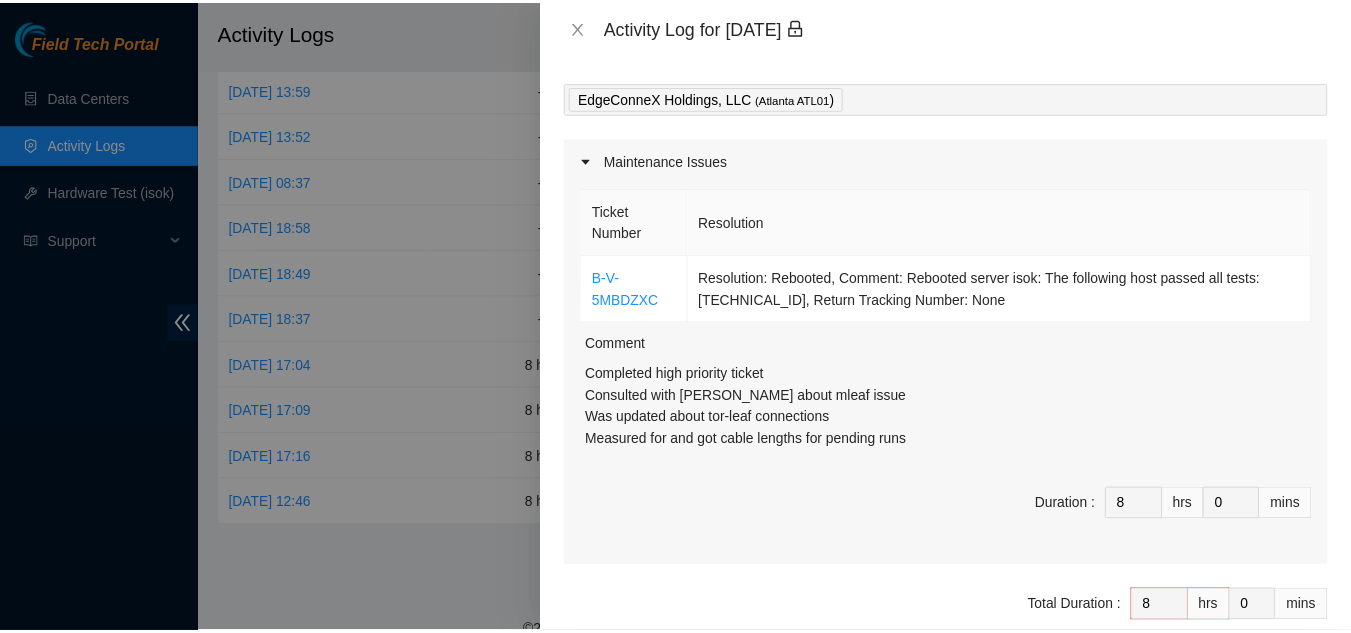 scroll, scrollTop: 100, scrollLeft: 0, axis: vertical 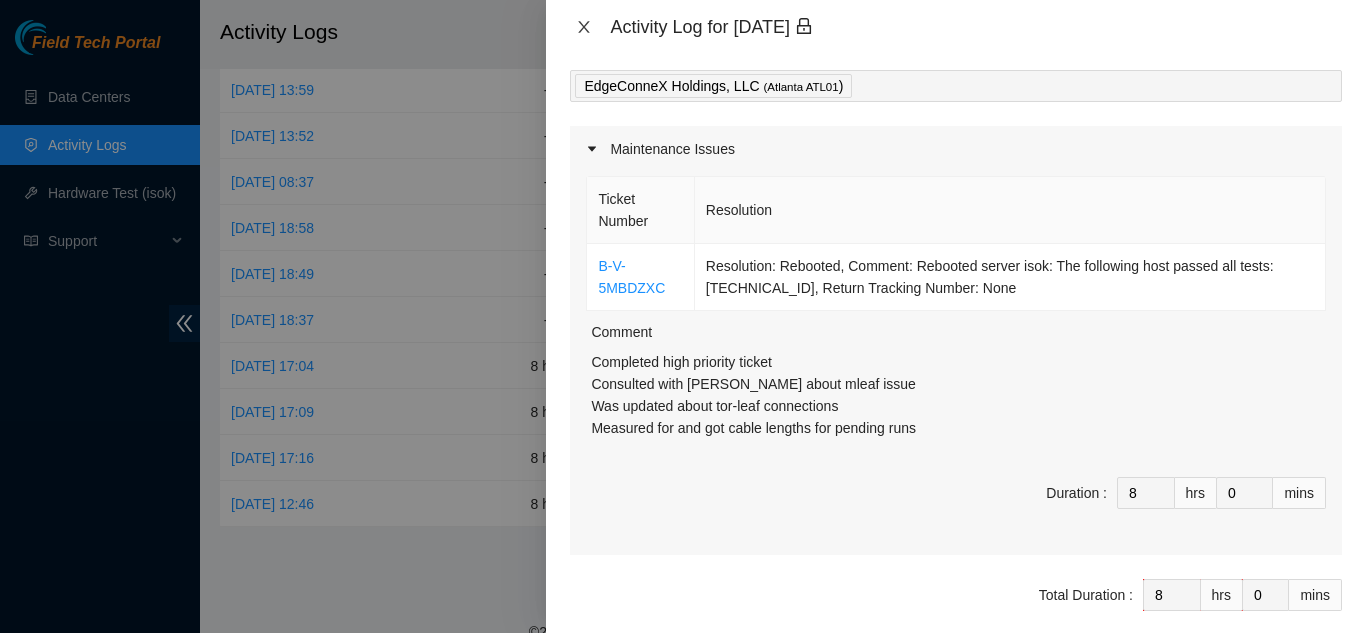 click 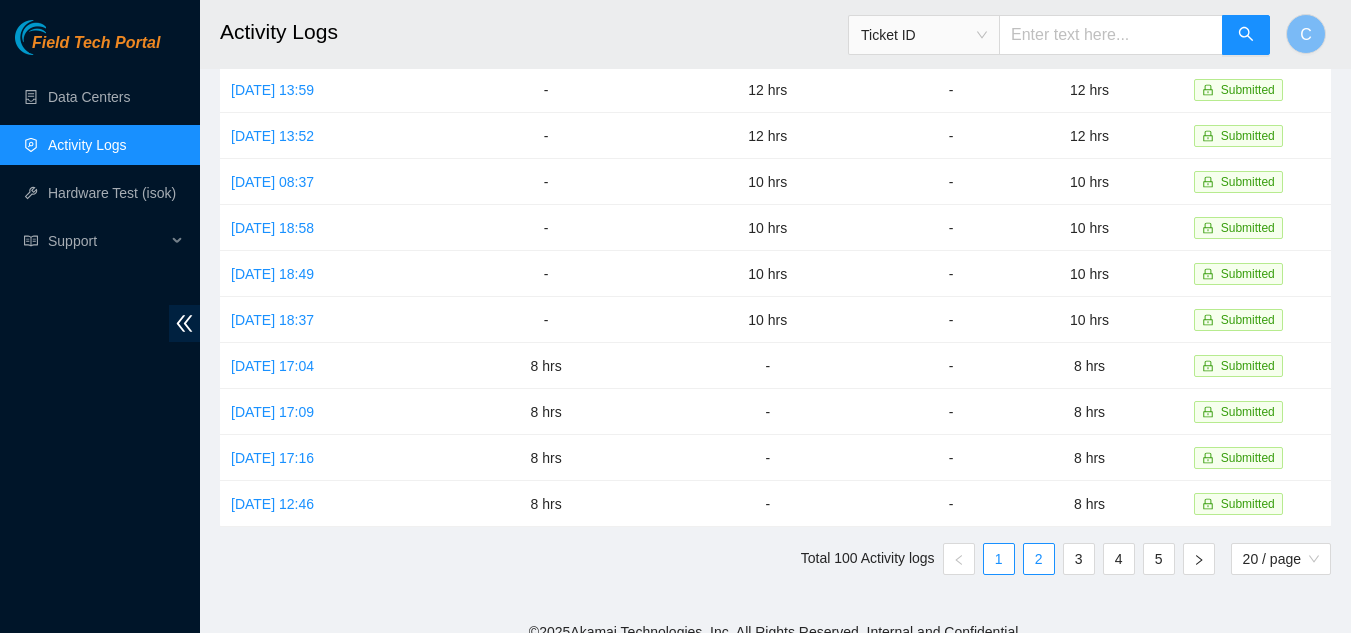 click on "2" at bounding box center [1039, 559] 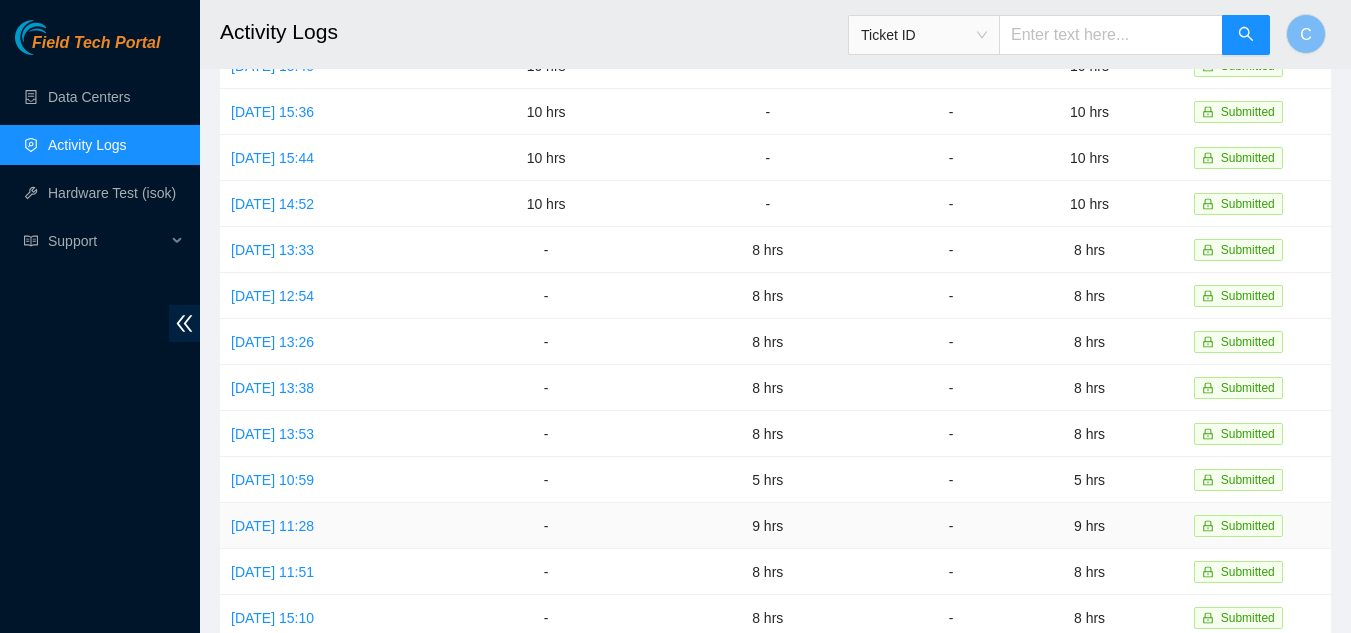 scroll, scrollTop: 0, scrollLeft: 0, axis: both 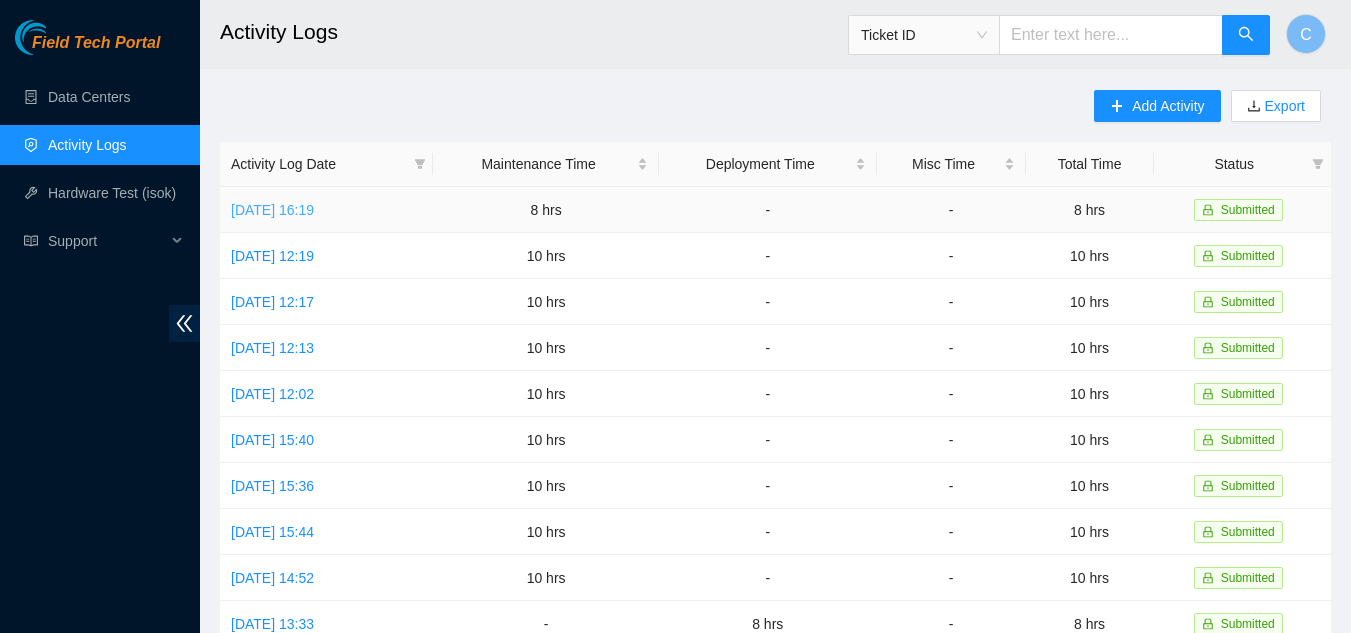 click on "Mon, 02 Jun 2025 16:19" at bounding box center [272, 210] 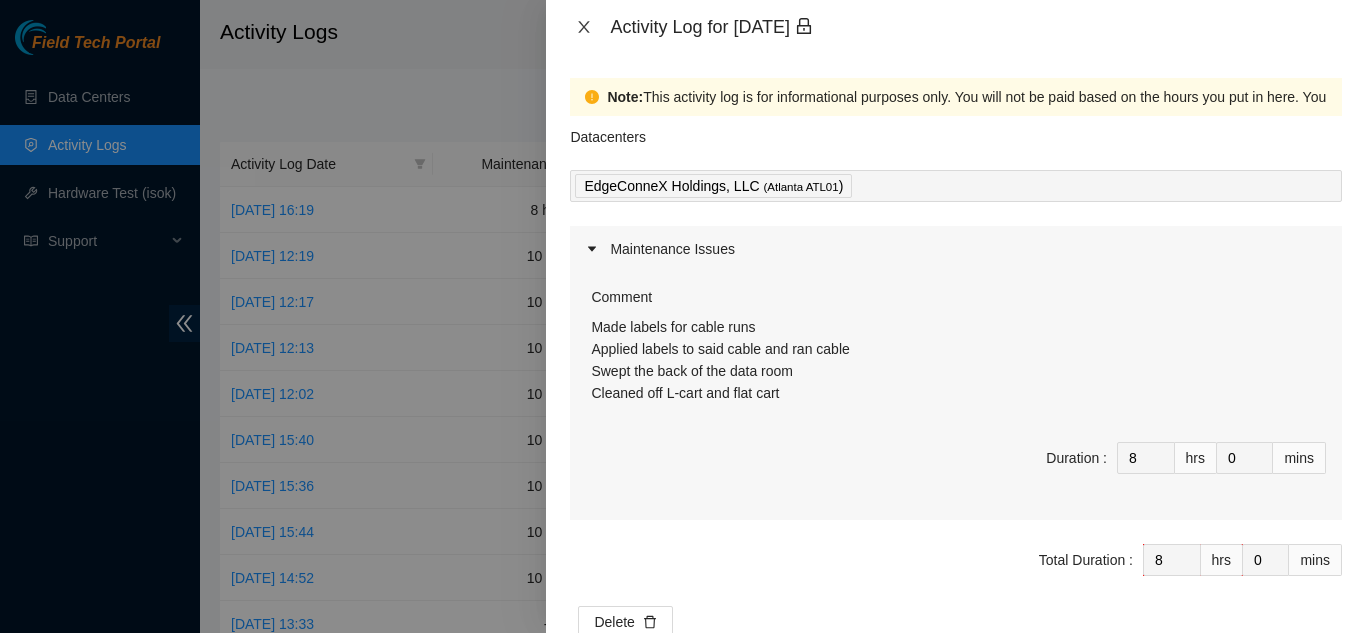 click 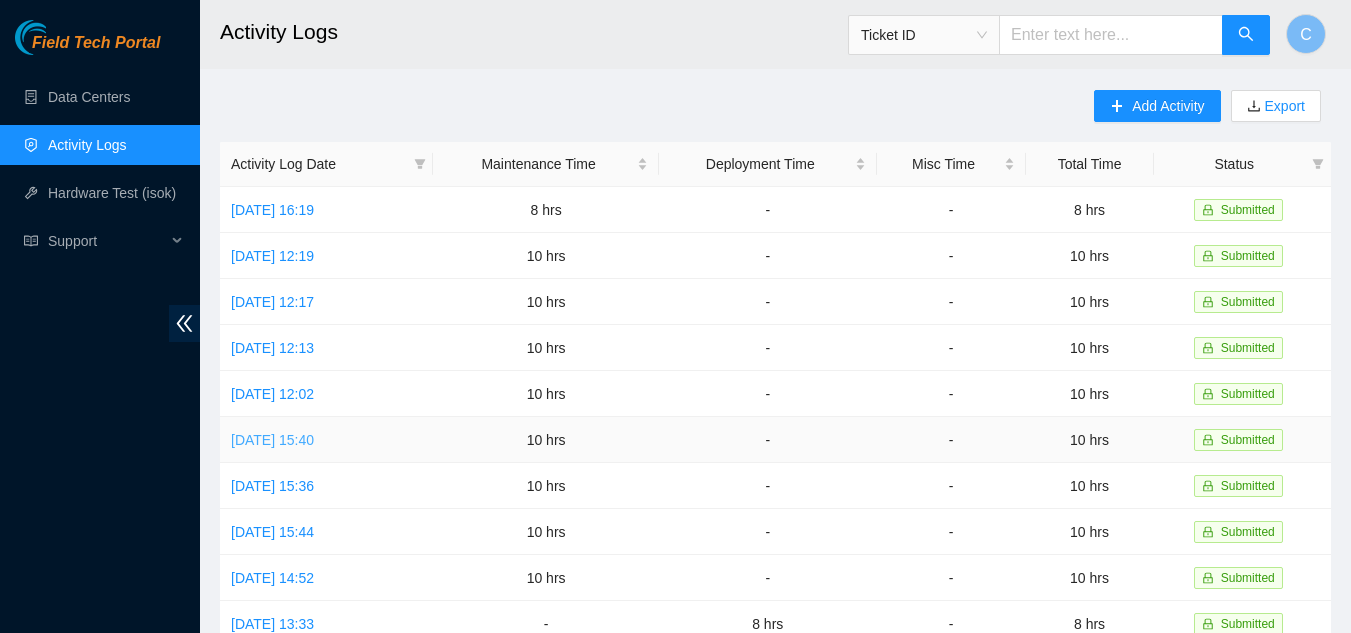 click on "Thu, 15 May 2025 15:40" at bounding box center (272, 440) 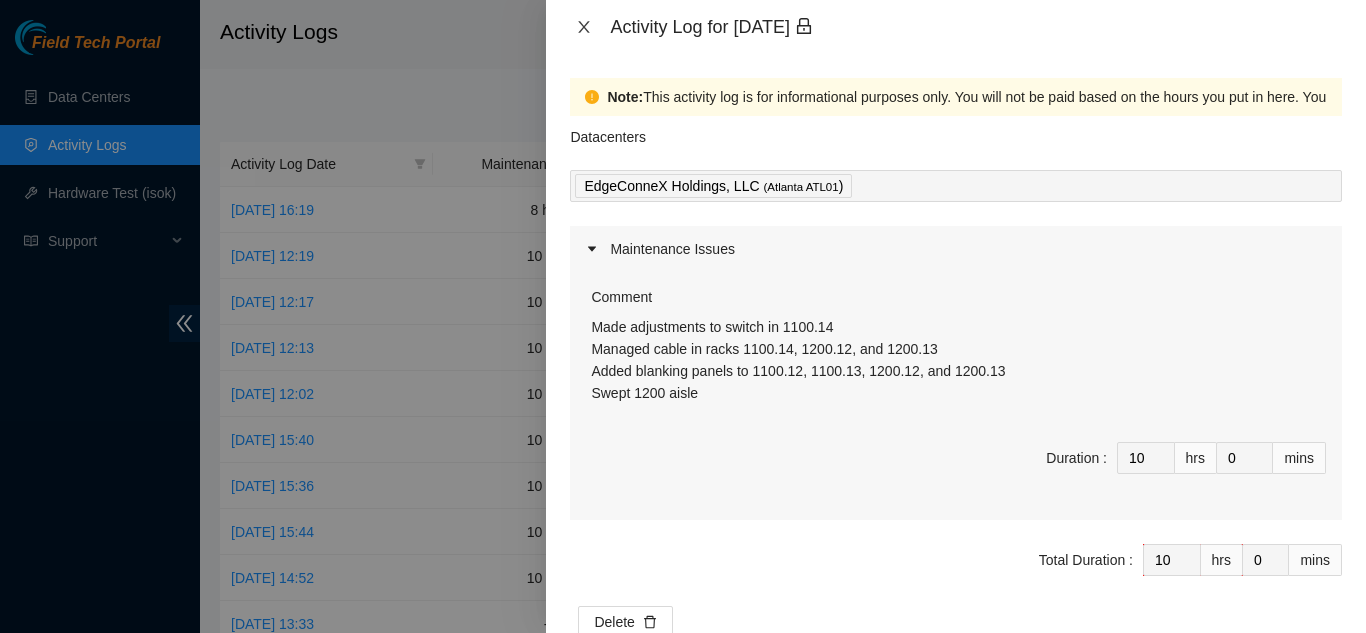 click 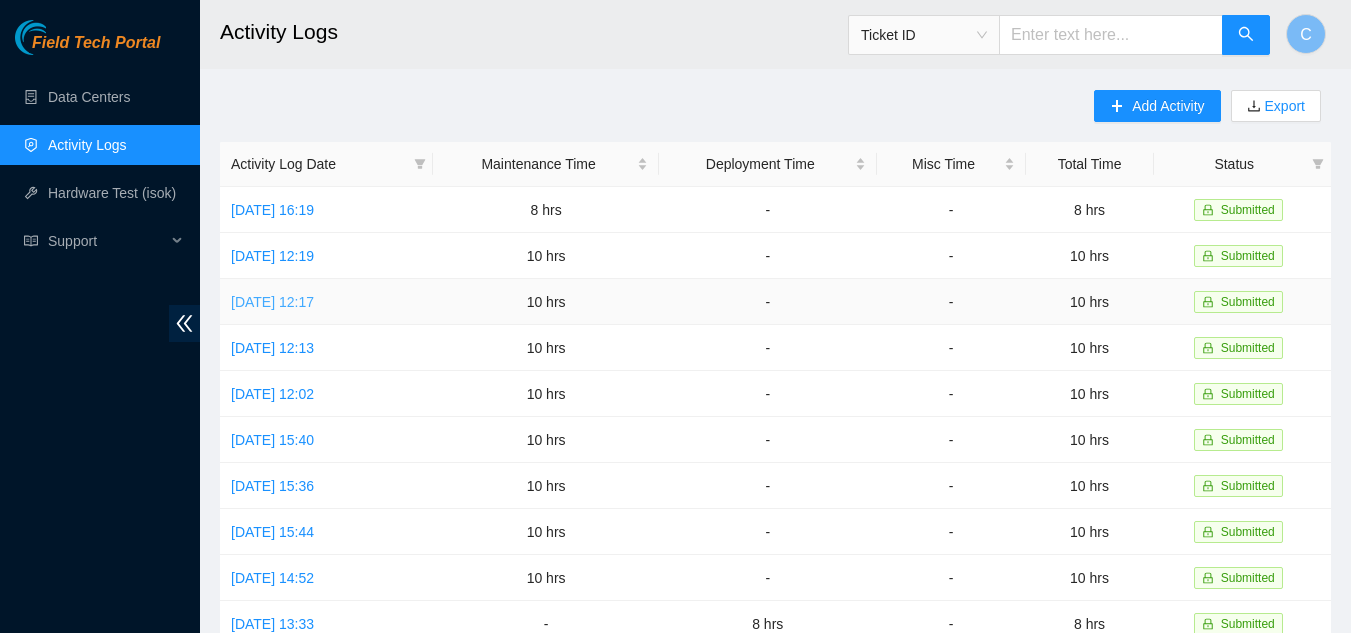click on "Thu, 29 May 2025 12:17" at bounding box center (272, 302) 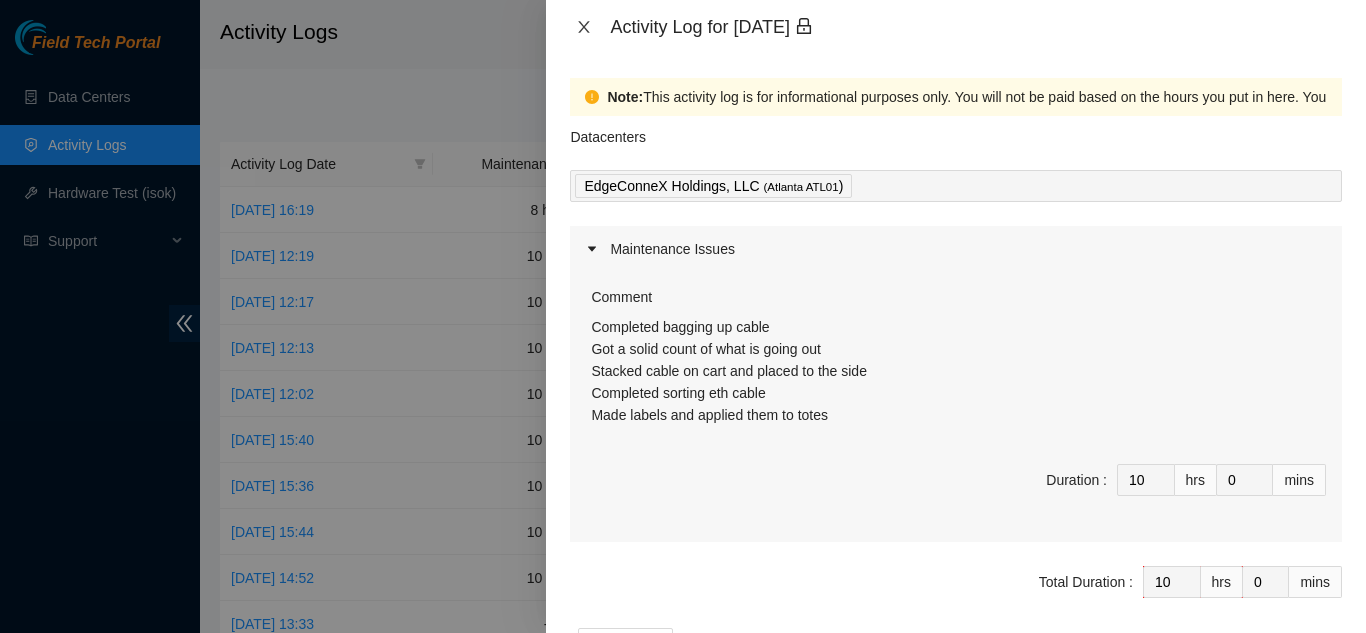 click 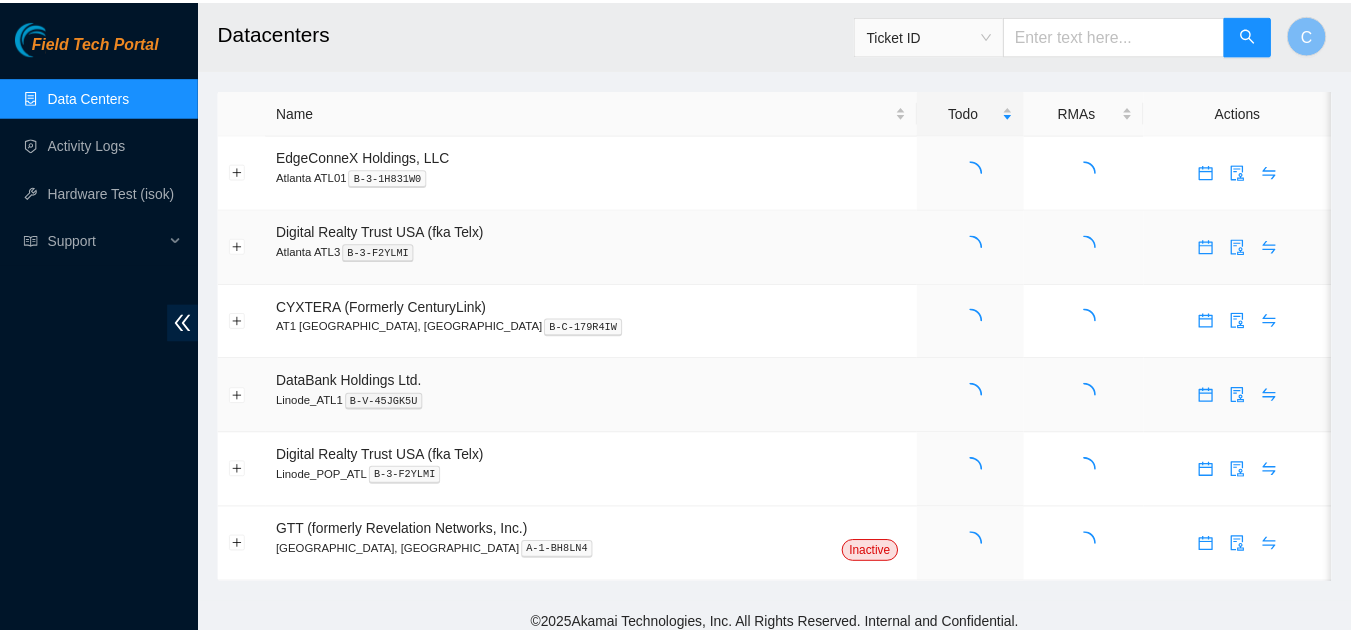 scroll, scrollTop: 0, scrollLeft: 0, axis: both 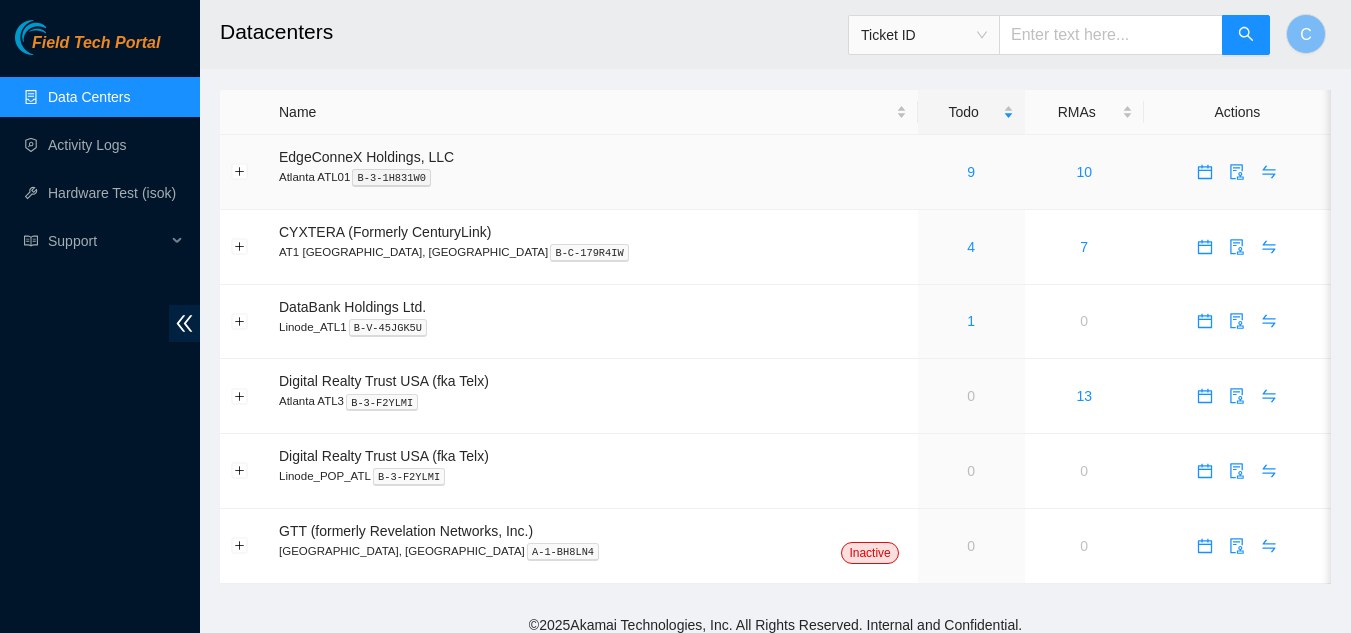 click on "9" at bounding box center [971, 172] 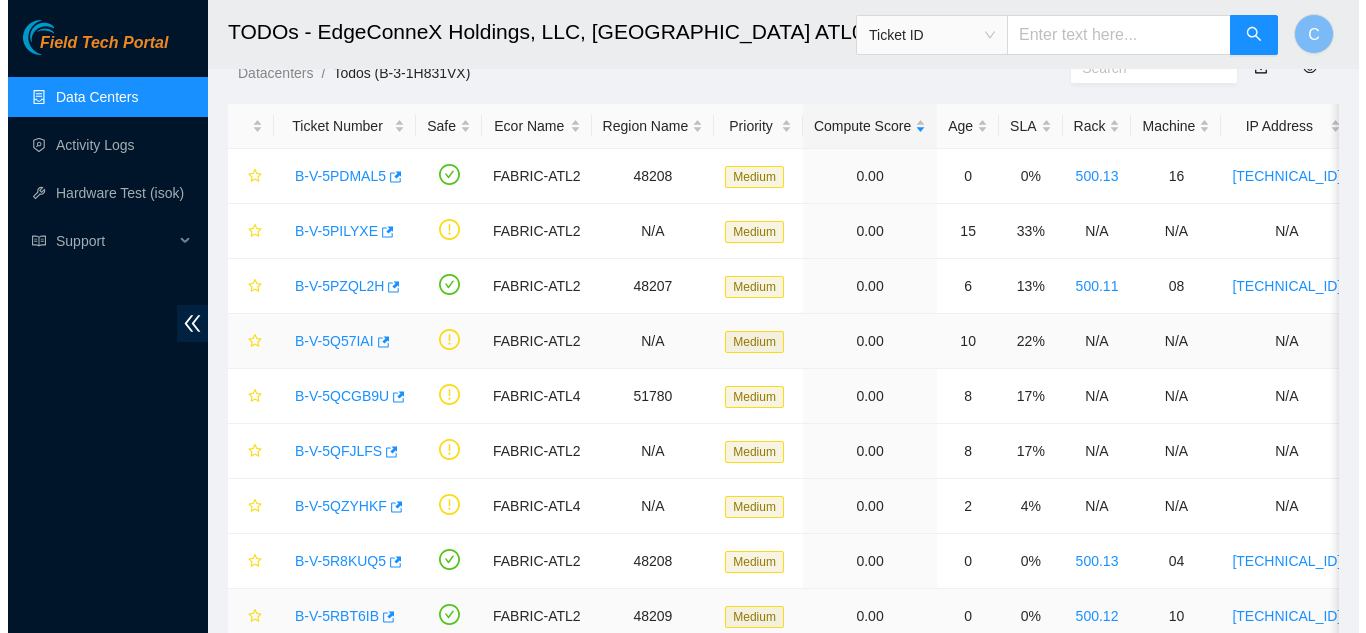 scroll, scrollTop: 54, scrollLeft: 0, axis: vertical 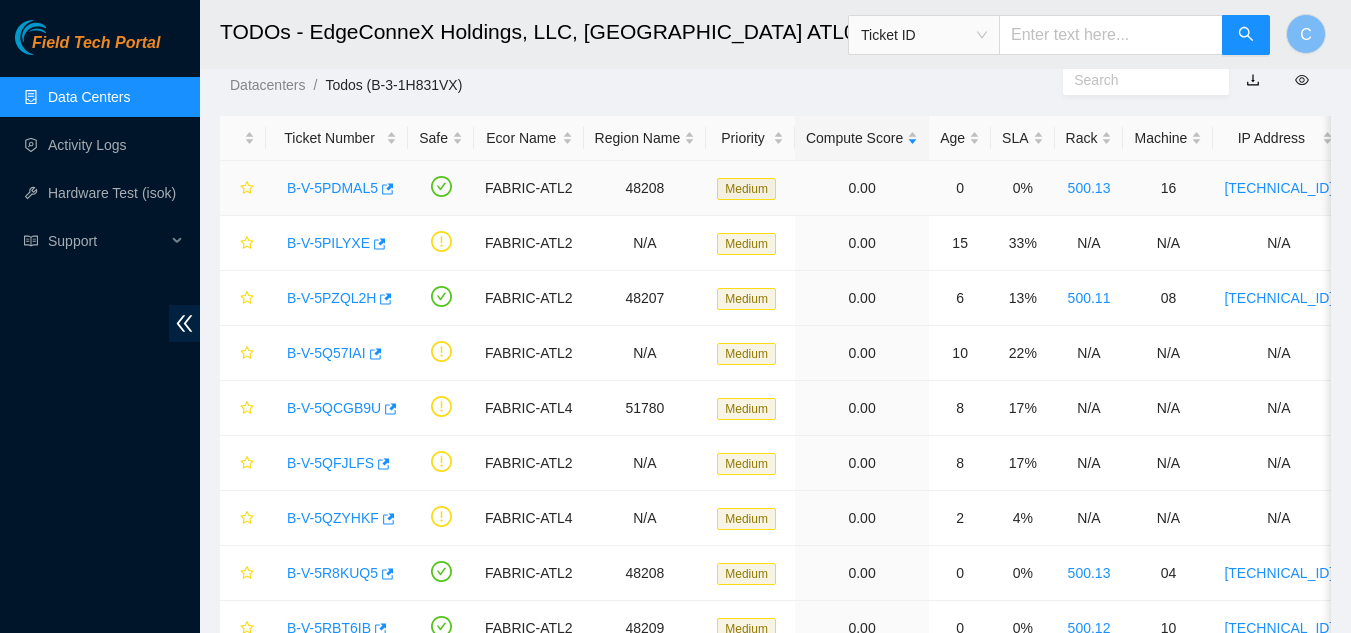 click on "B-V-5PDMAL5" at bounding box center (332, 188) 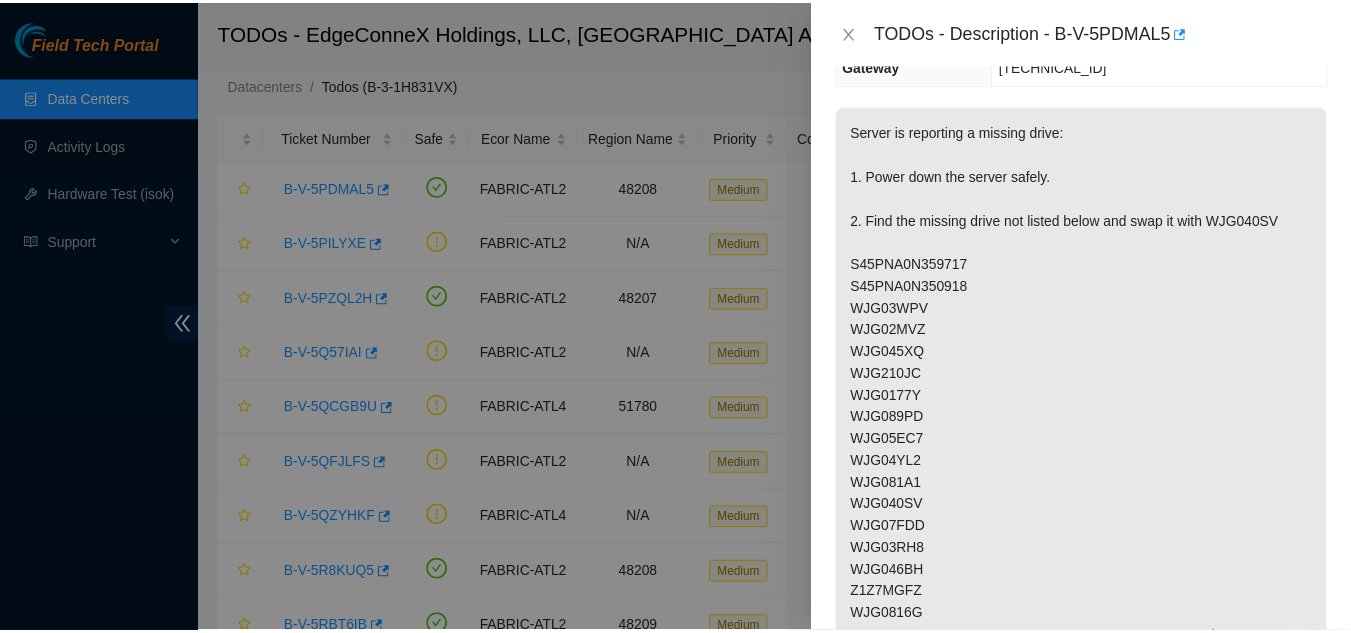 scroll, scrollTop: 400, scrollLeft: 0, axis: vertical 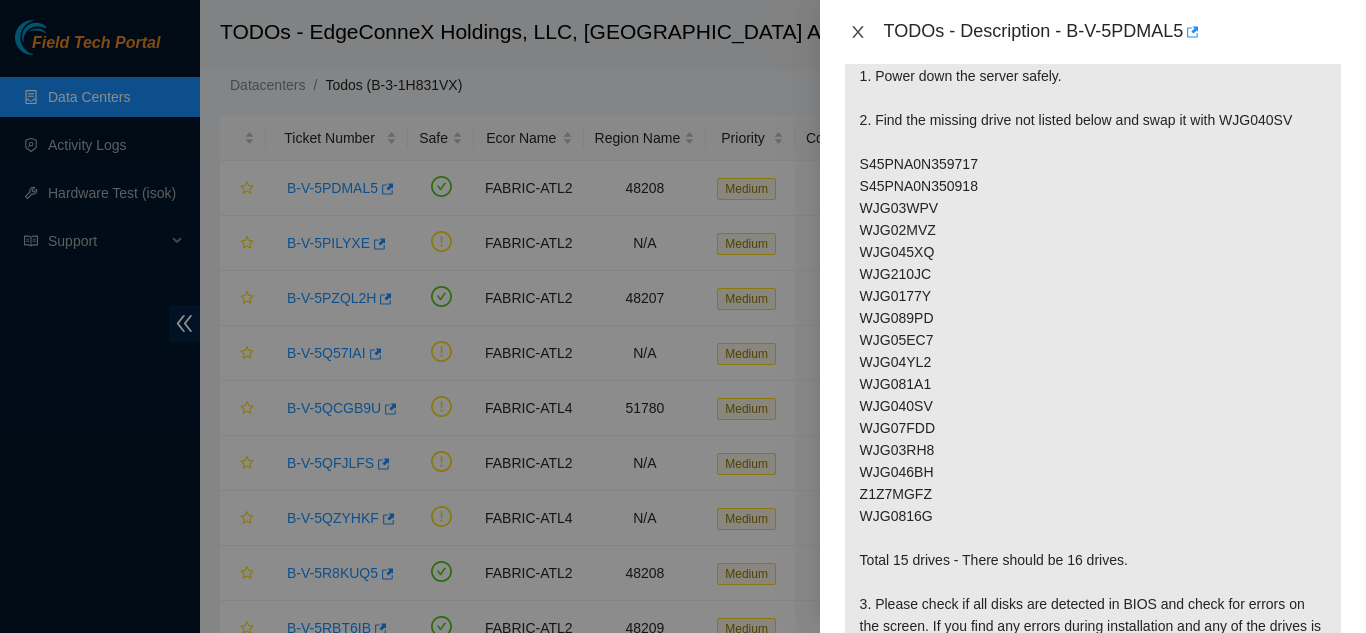 click 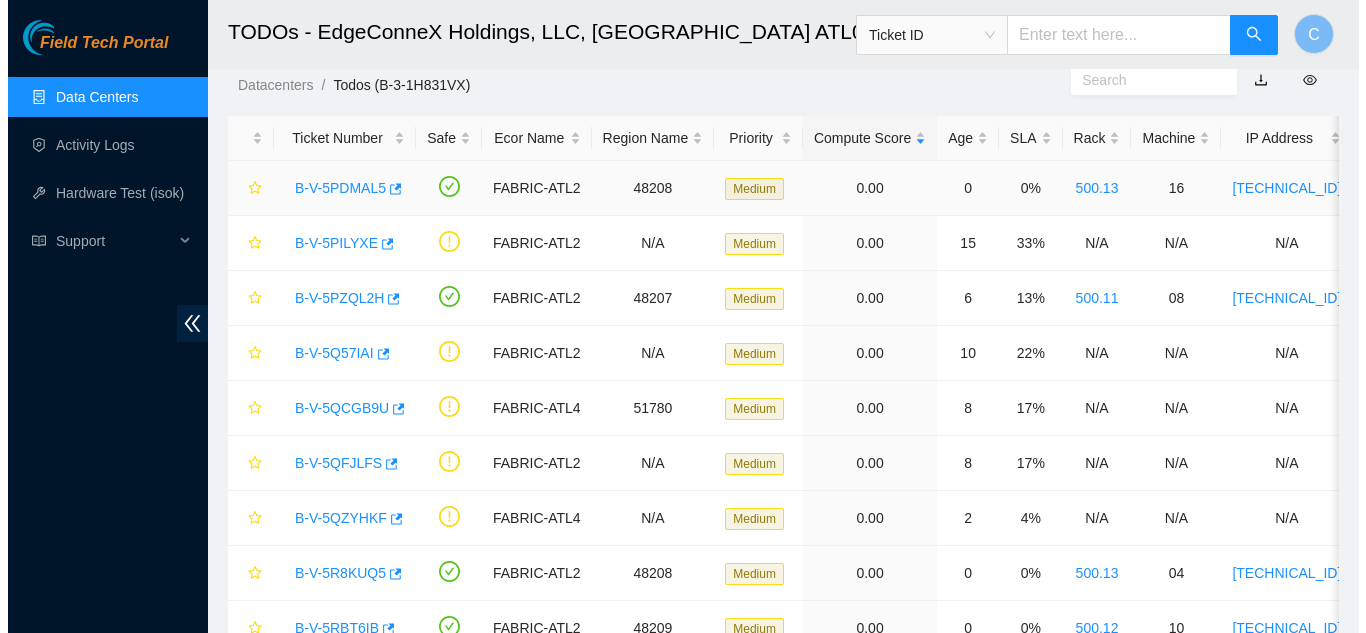scroll, scrollTop: 429, scrollLeft: 0, axis: vertical 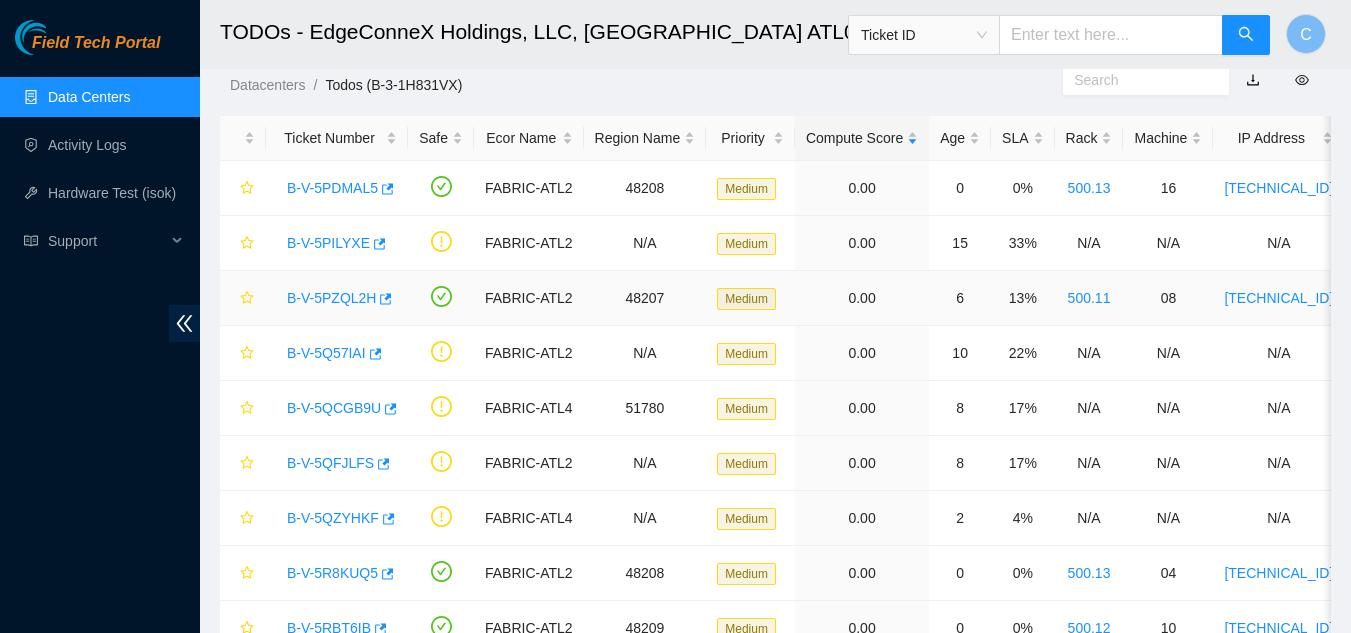click on "B-V-5PZQL2H" at bounding box center [331, 298] 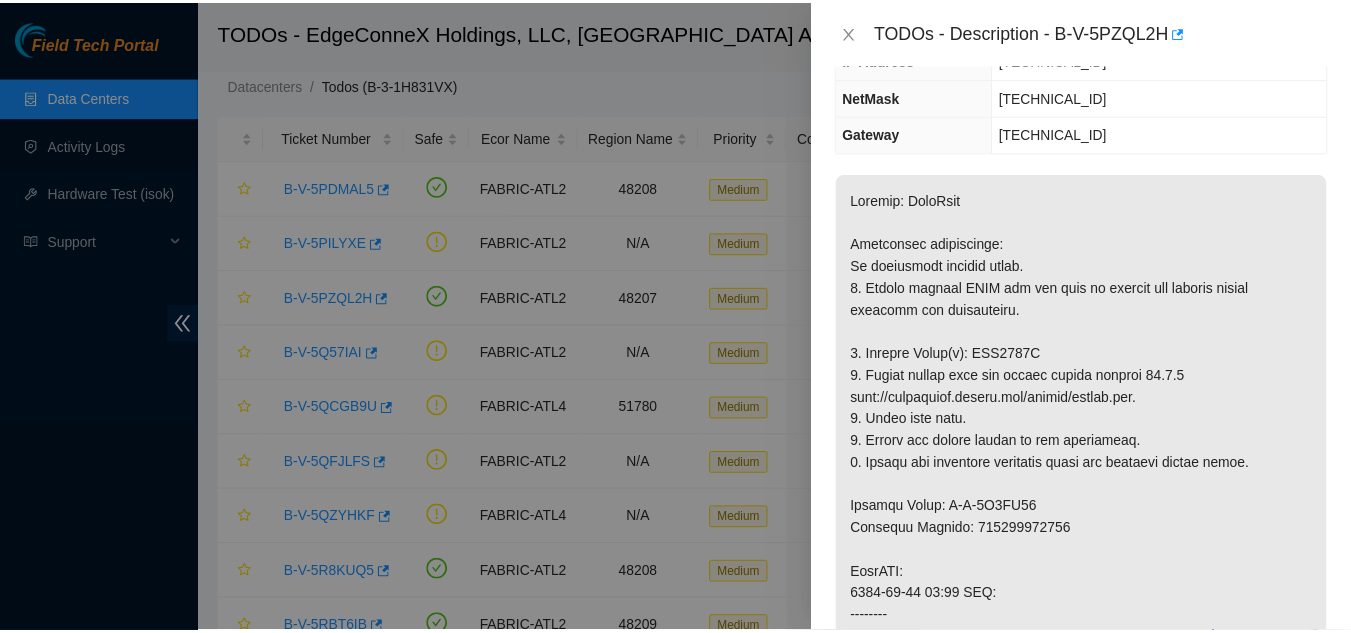 scroll, scrollTop: 200, scrollLeft: 0, axis: vertical 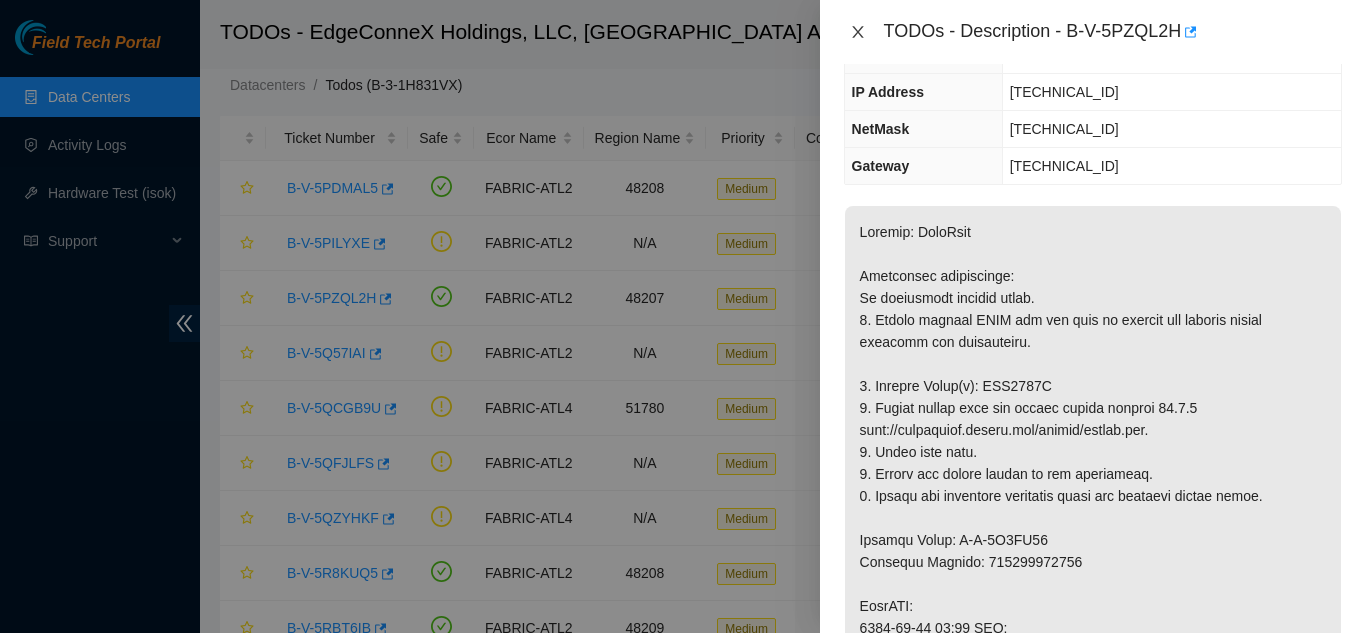 click 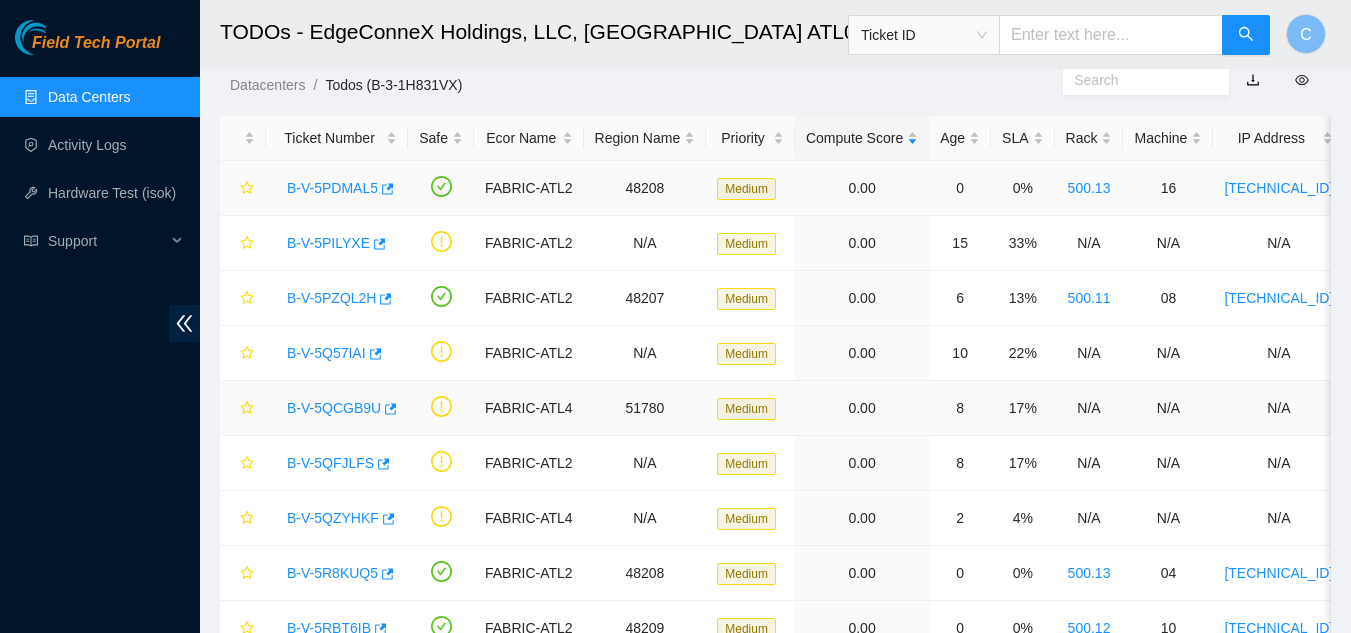 scroll, scrollTop: 266, scrollLeft: 0, axis: vertical 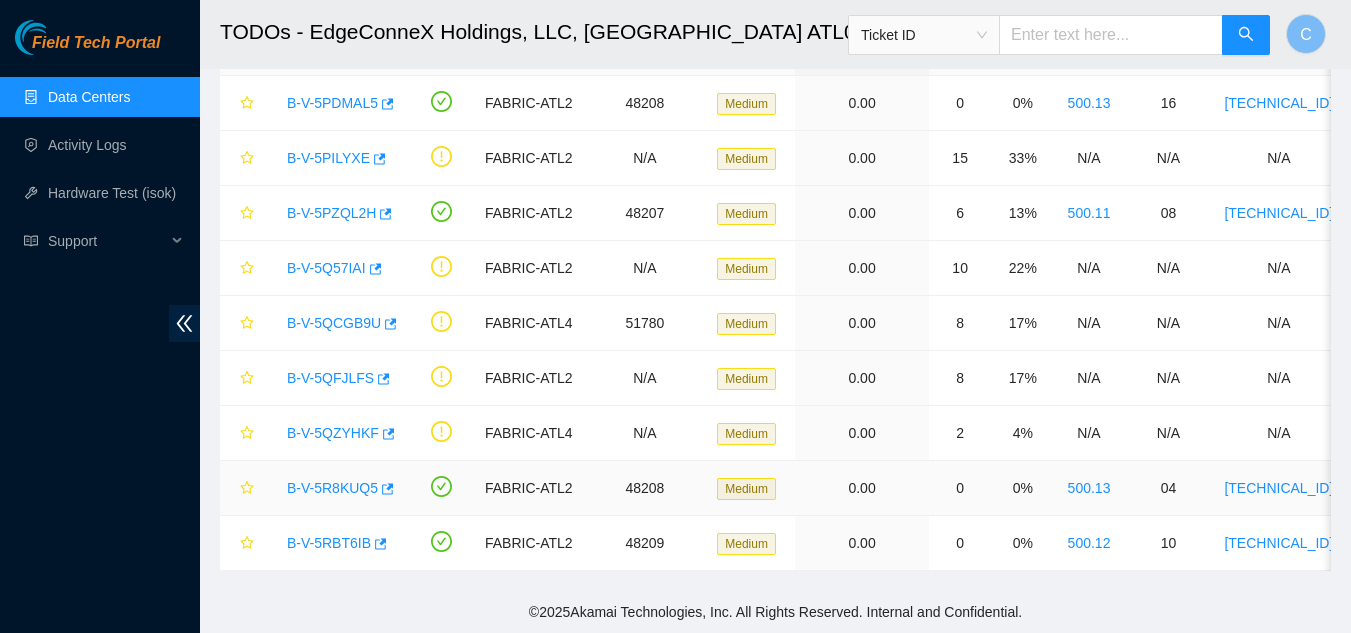 click on "B-V-5R8KUQ5" at bounding box center (332, 488) 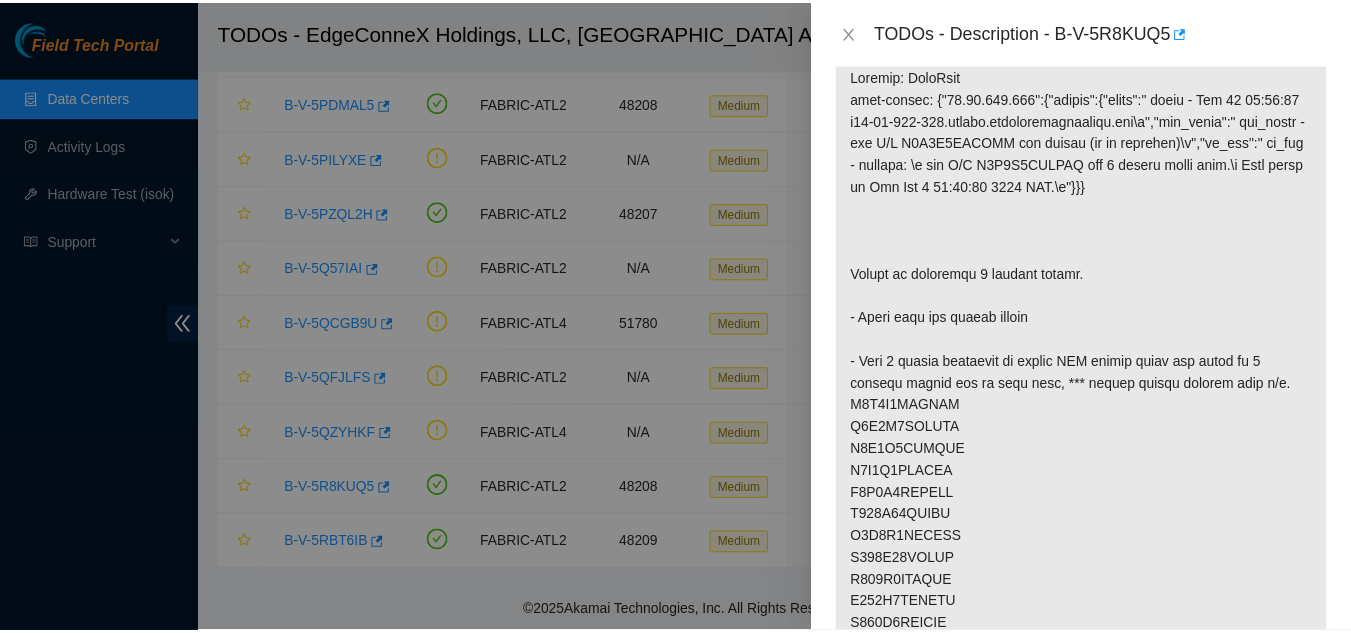 scroll, scrollTop: 500, scrollLeft: 0, axis: vertical 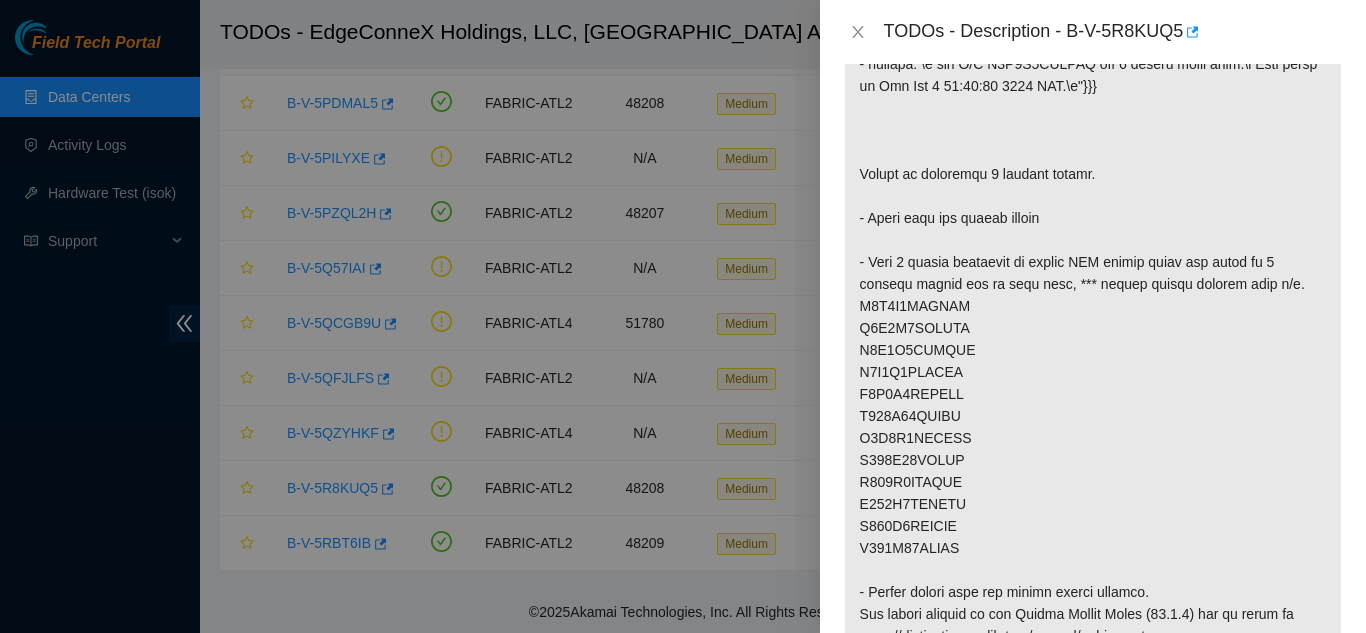 click on "TODOs - Description - B-V-5R8KUQ5" at bounding box center [1093, 32] 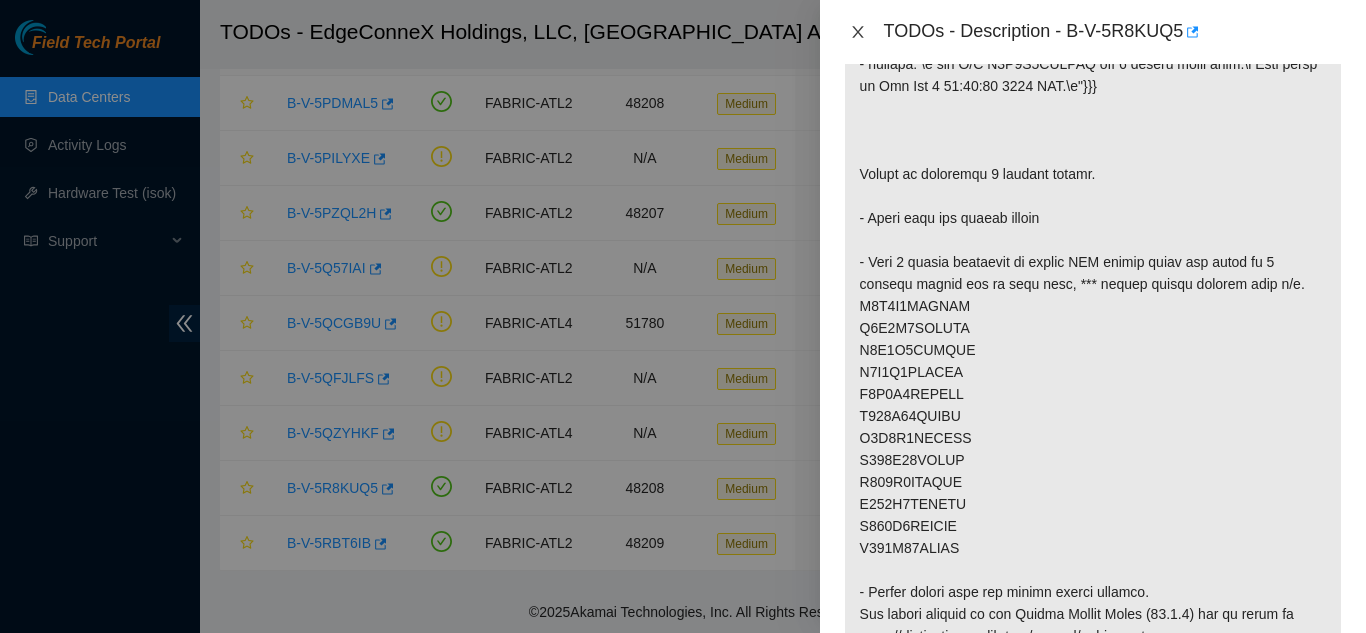 click at bounding box center (858, 32) 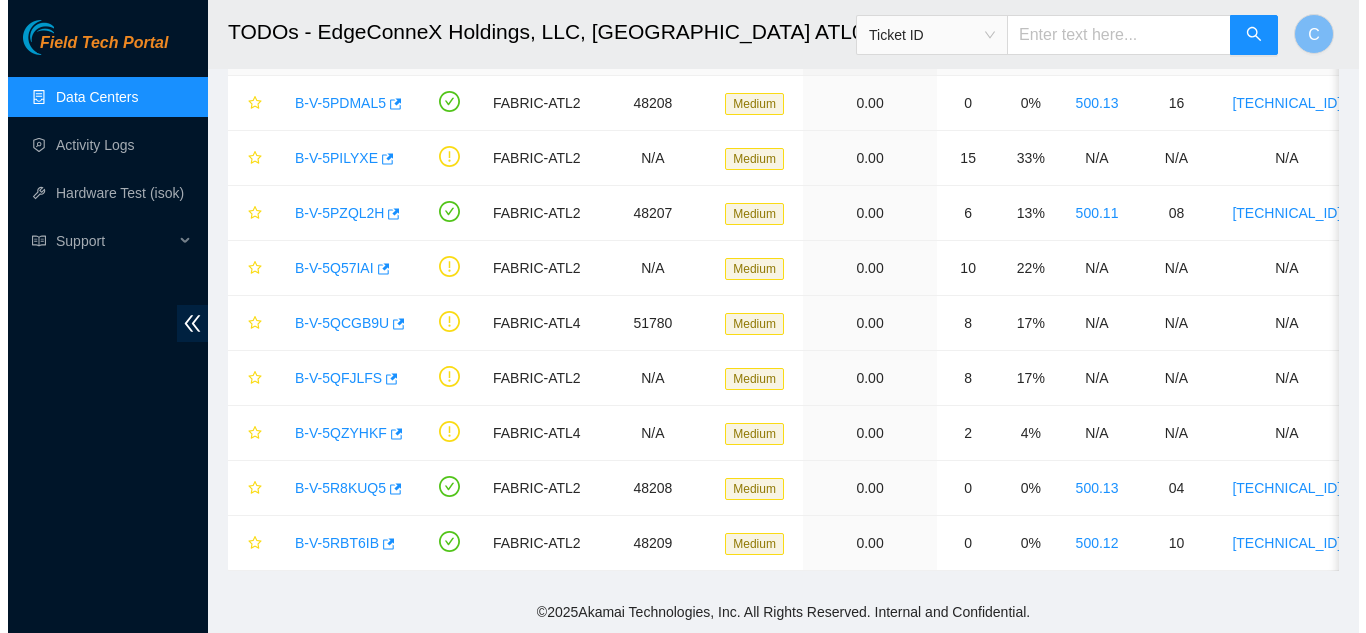scroll, scrollTop: 529, scrollLeft: 0, axis: vertical 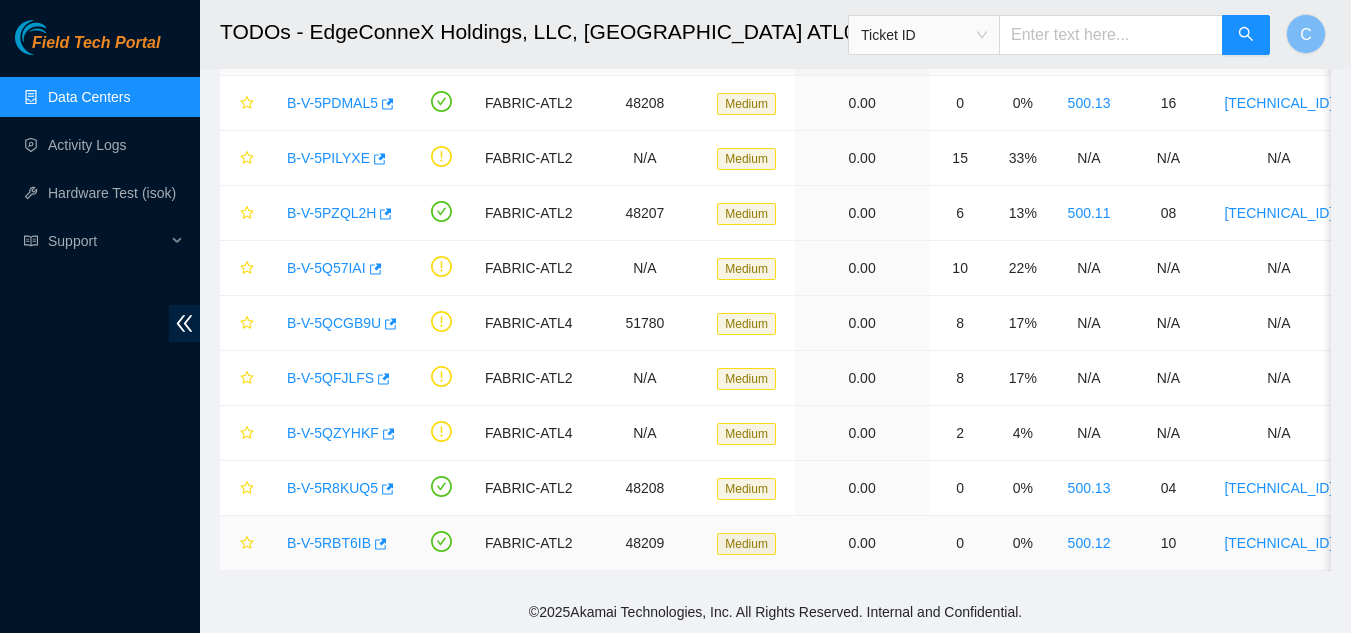 click on "B-V-5RBT6IB" at bounding box center (329, 543) 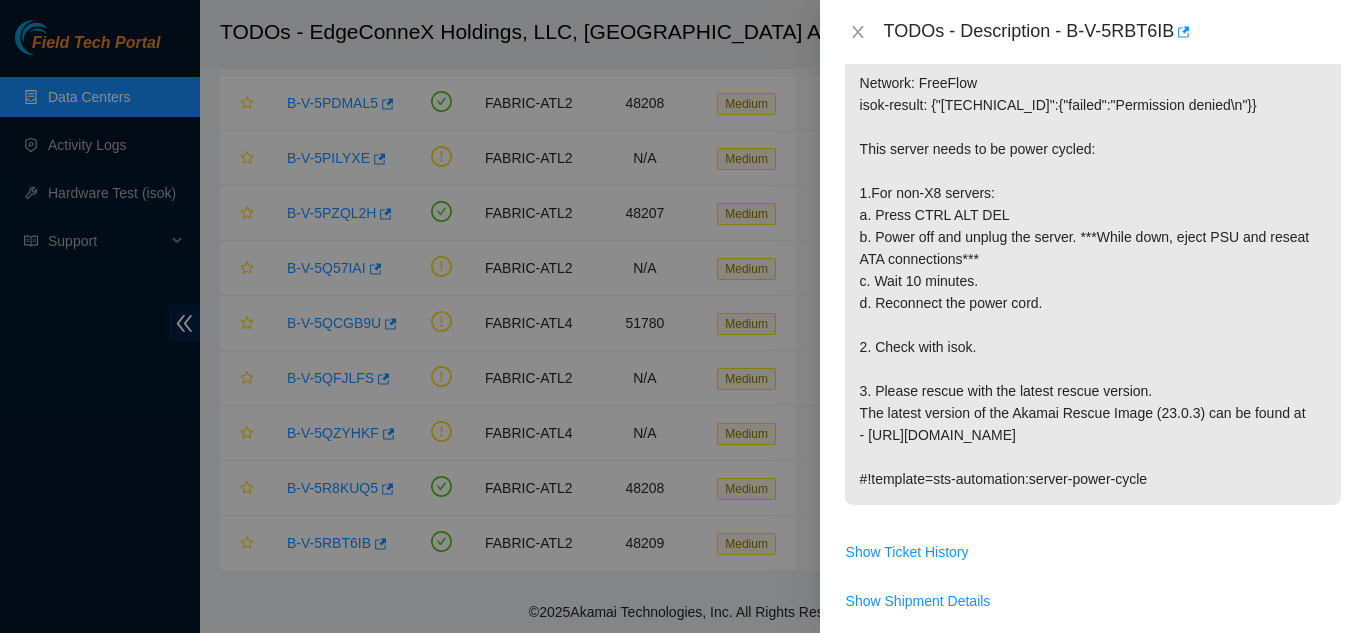 scroll, scrollTop: 400, scrollLeft: 0, axis: vertical 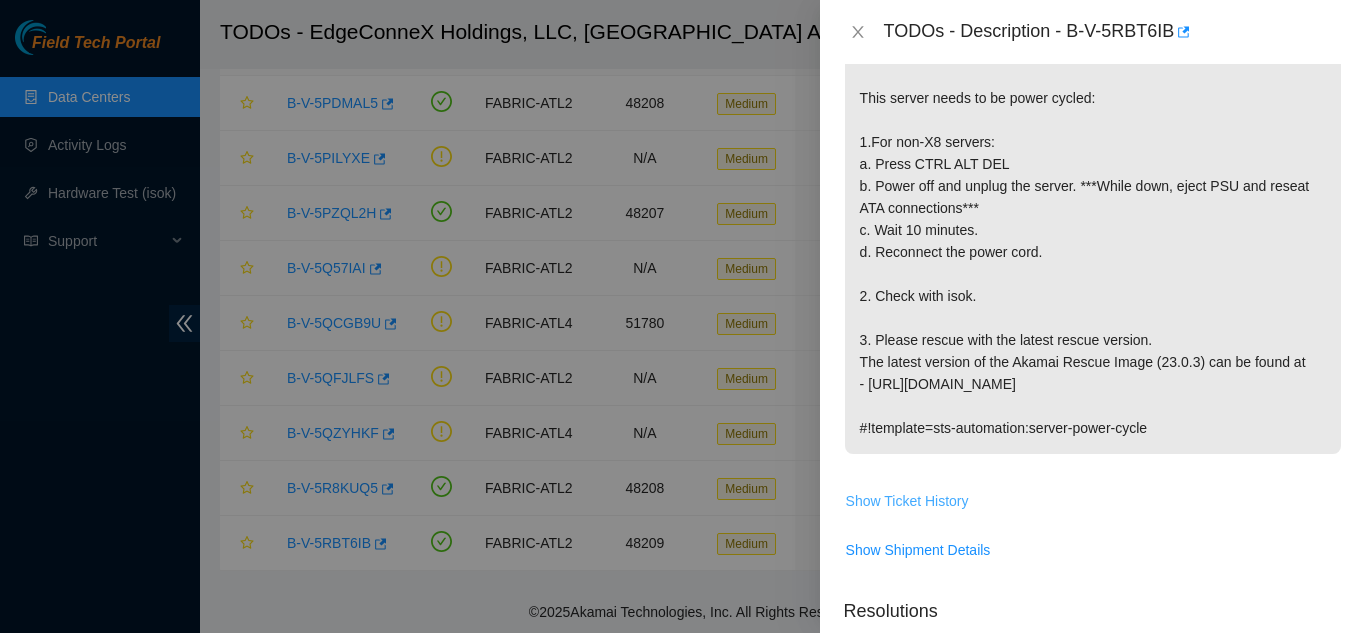 click on "Show Ticket History" at bounding box center (907, 501) 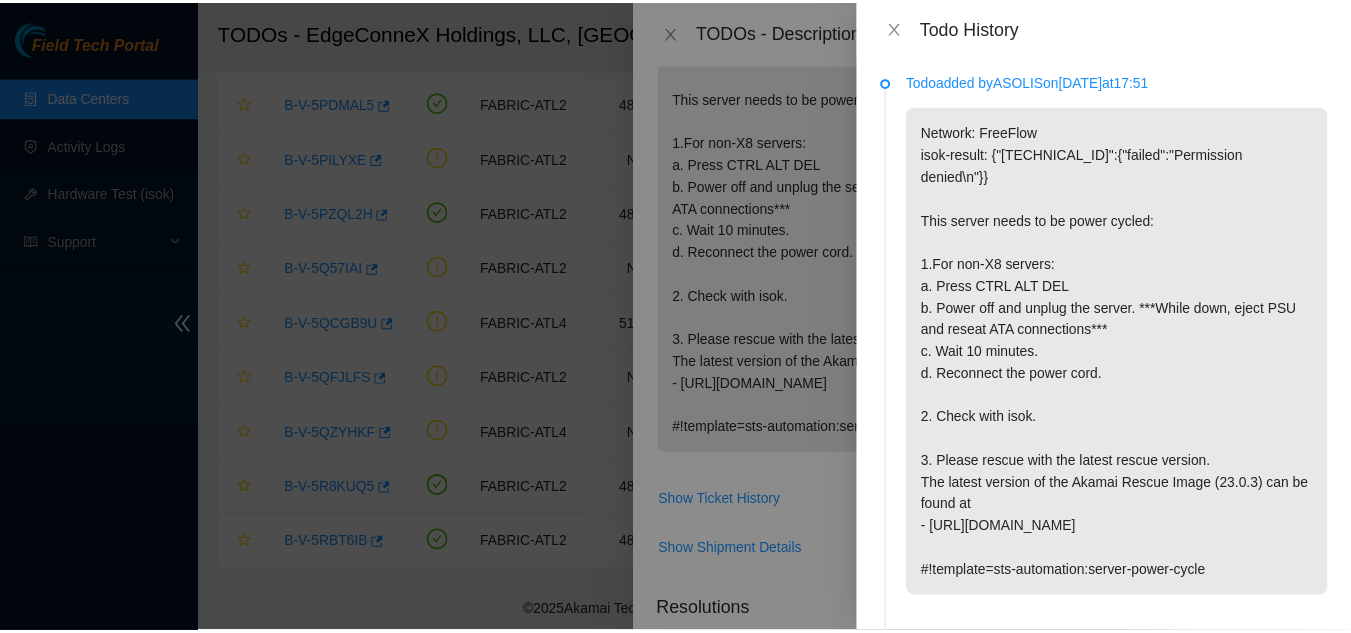 scroll, scrollTop: 0, scrollLeft: 0, axis: both 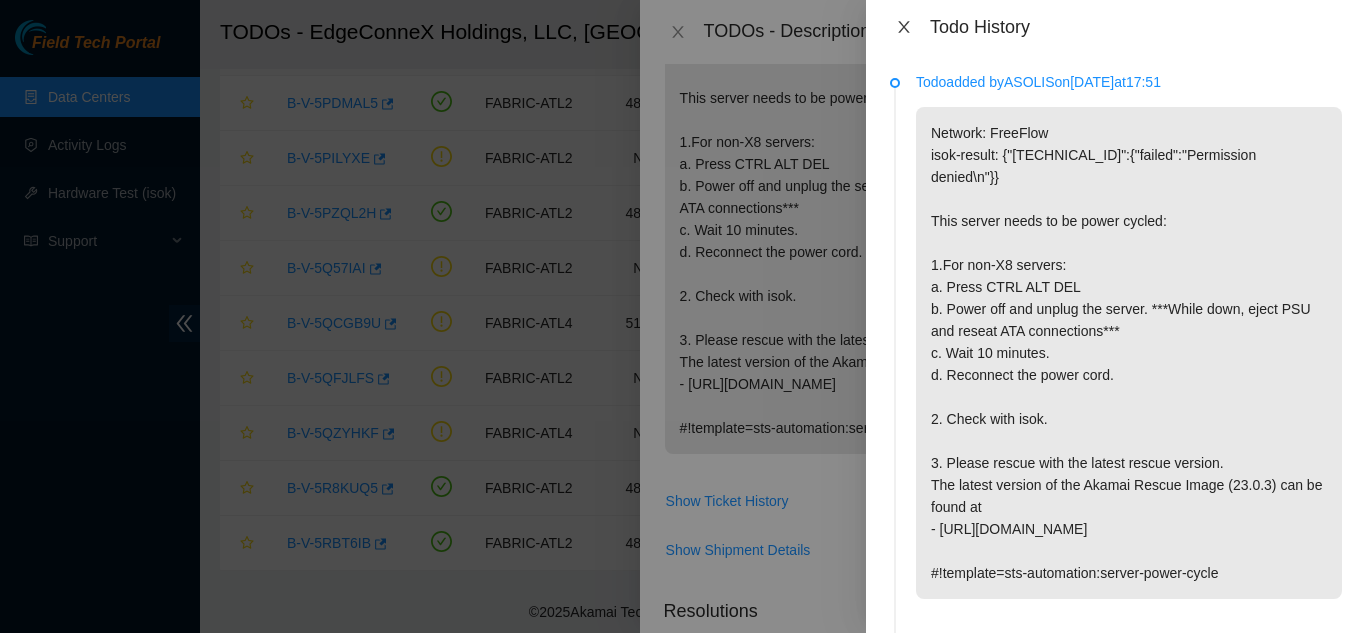 click 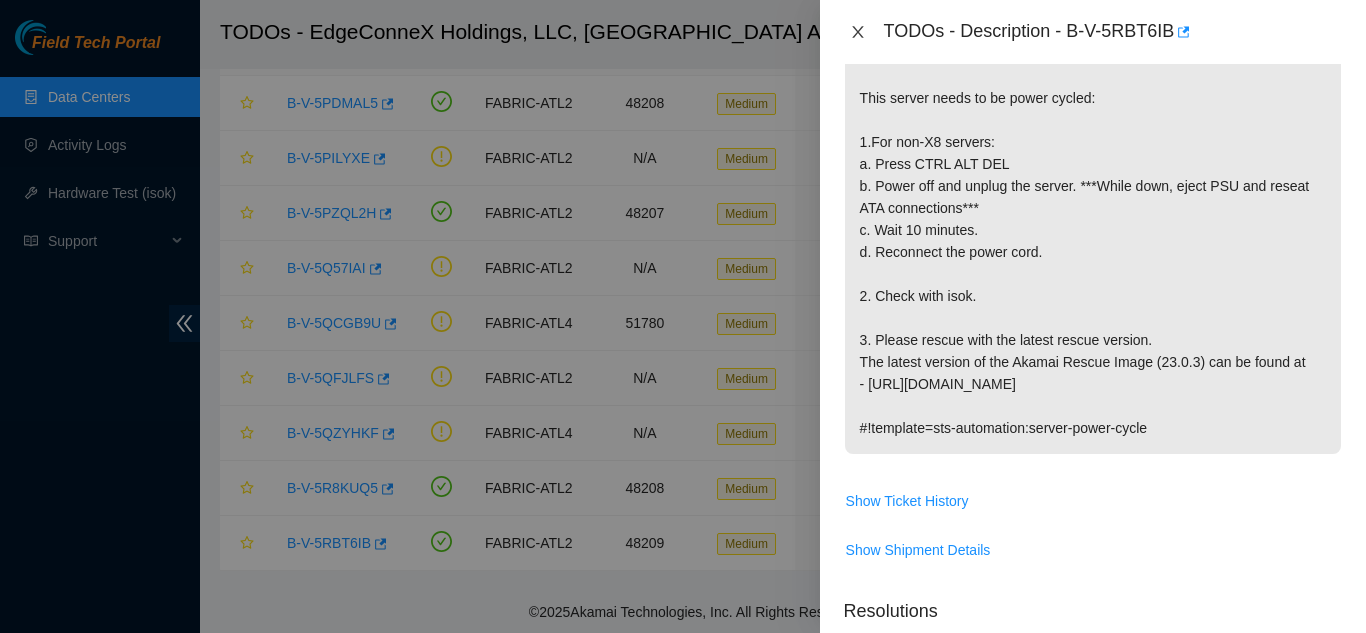 click 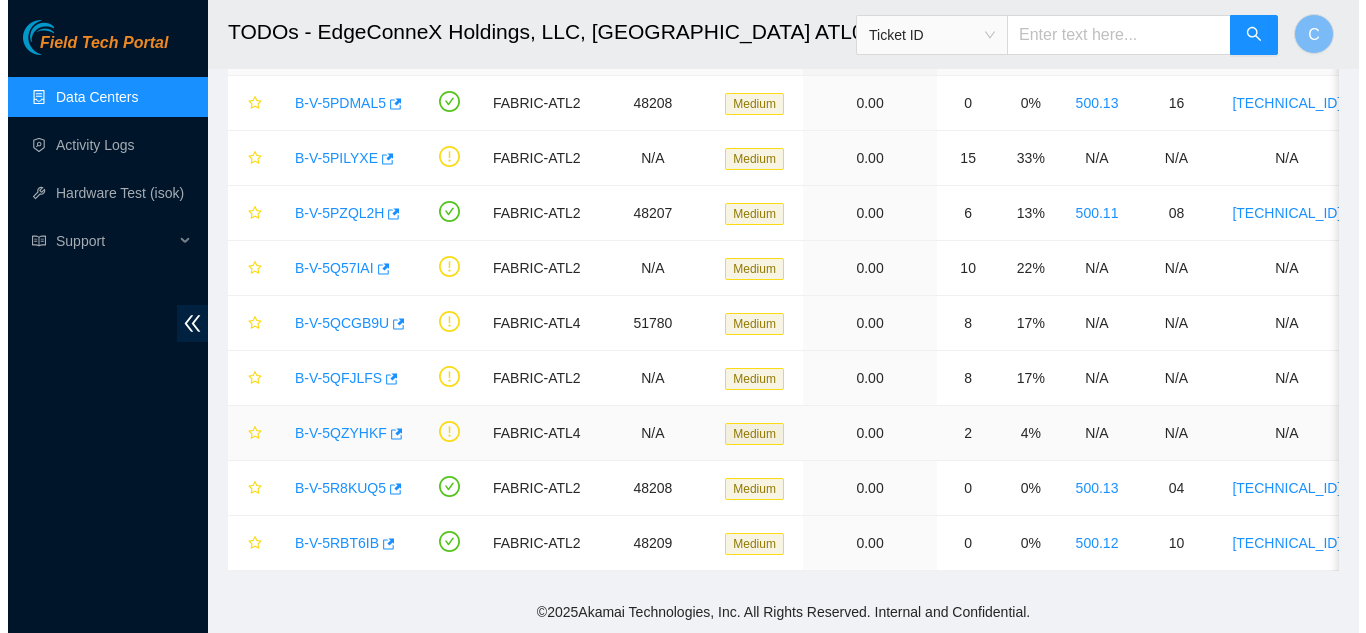 scroll, scrollTop: 429, scrollLeft: 0, axis: vertical 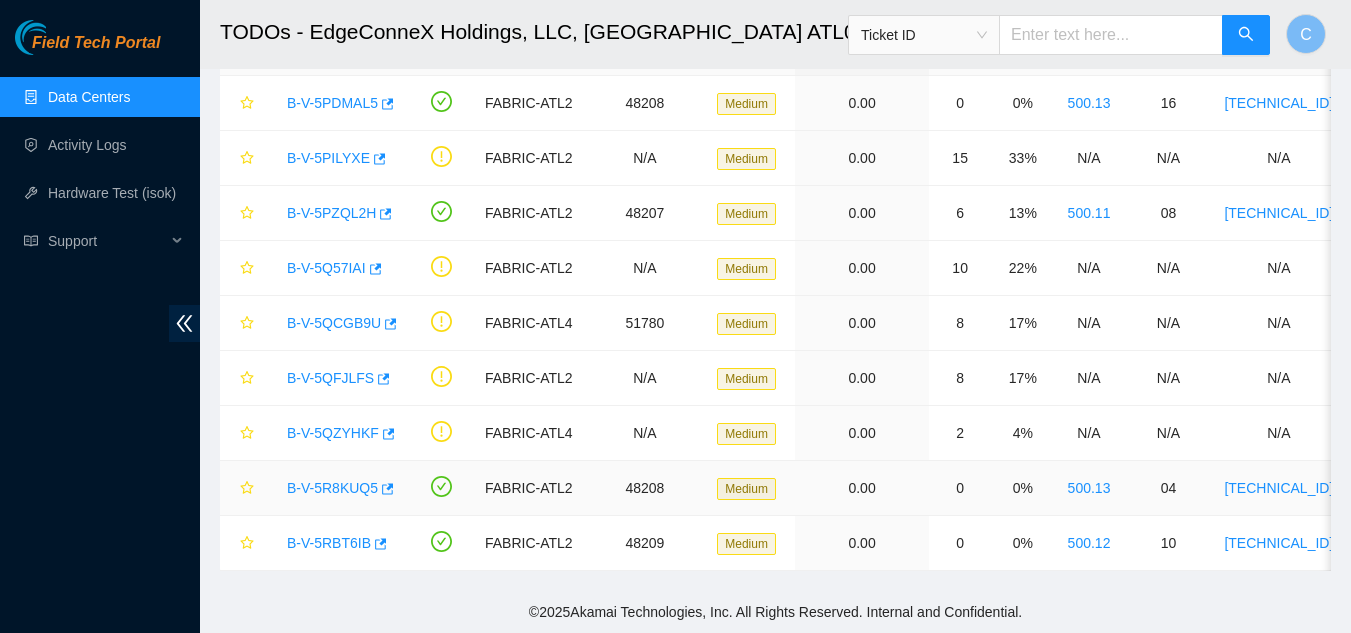 click on "B-V-5R8KUQ5" at bounding box center [332, 488] 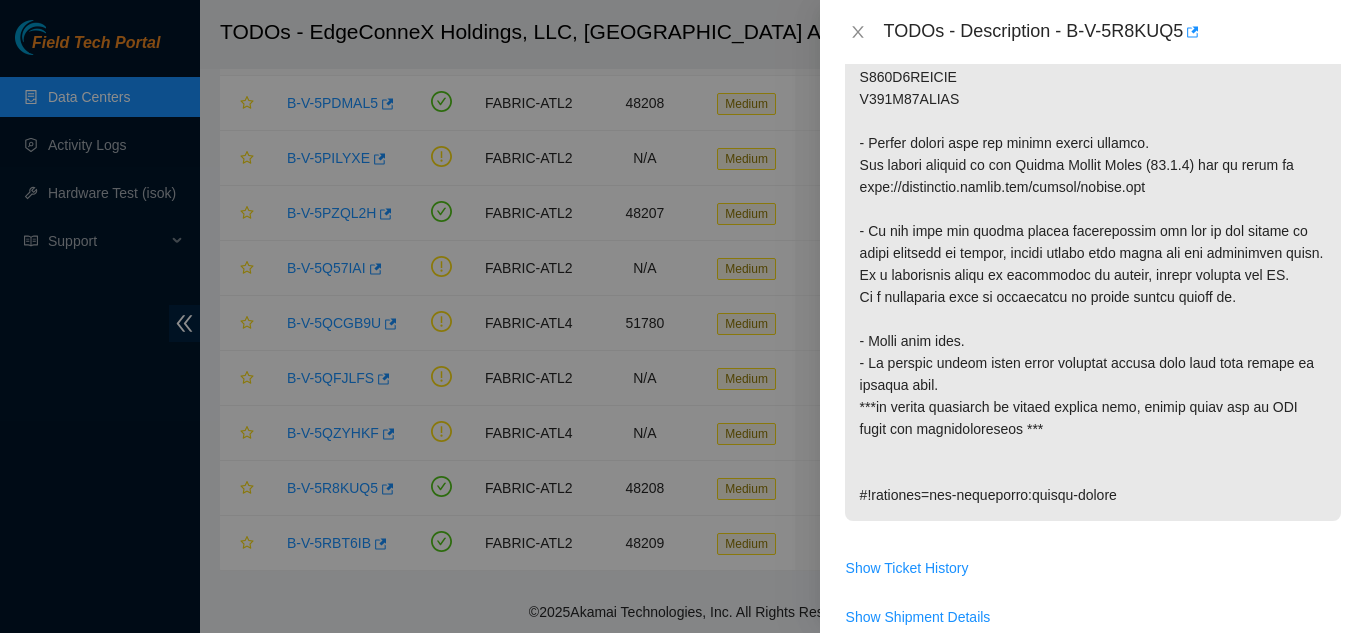 scroll, scrollTop: 1300, scrollLeft: 0, axis: vertical 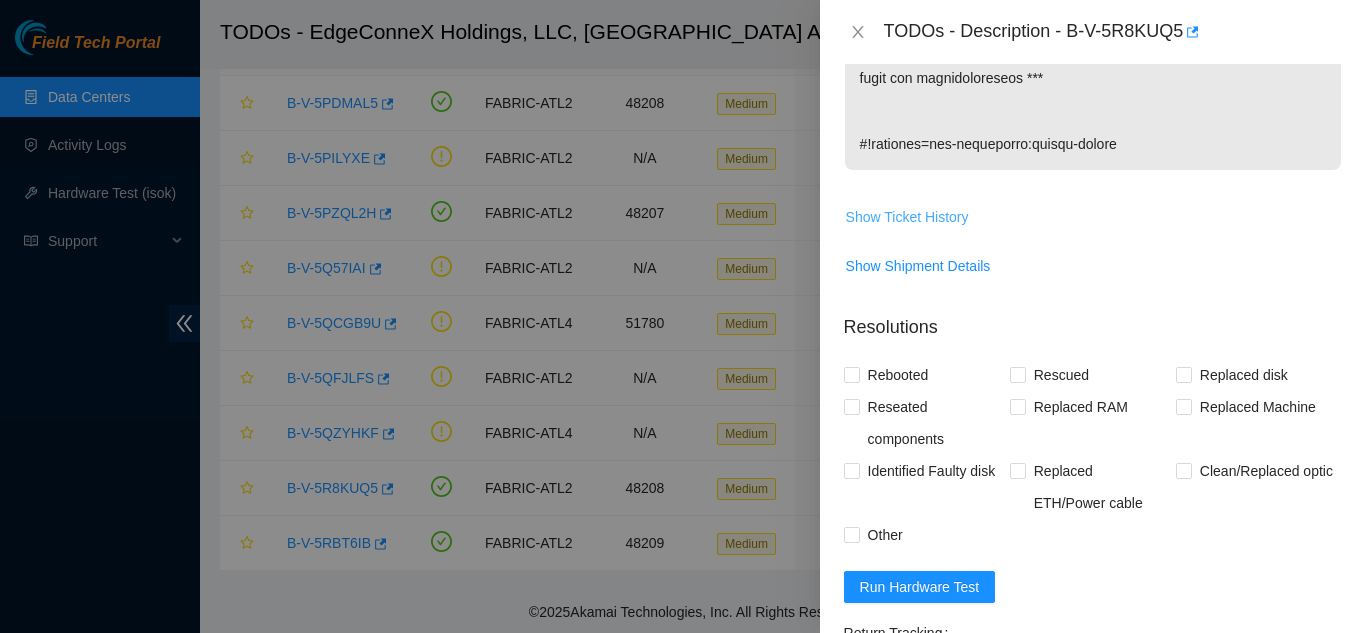 click on "Show Ticket History" at bounding box center [907, 217] 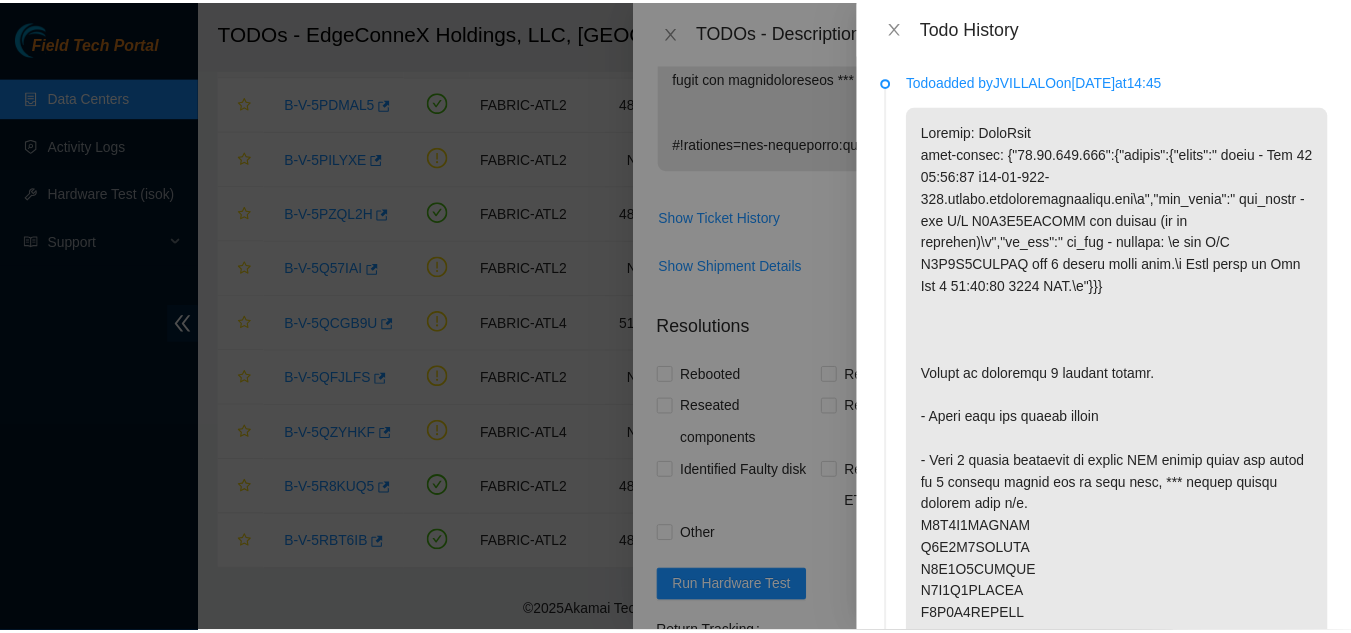 scroll, scrollTop: 0, scrollLeft: 0, axis: both 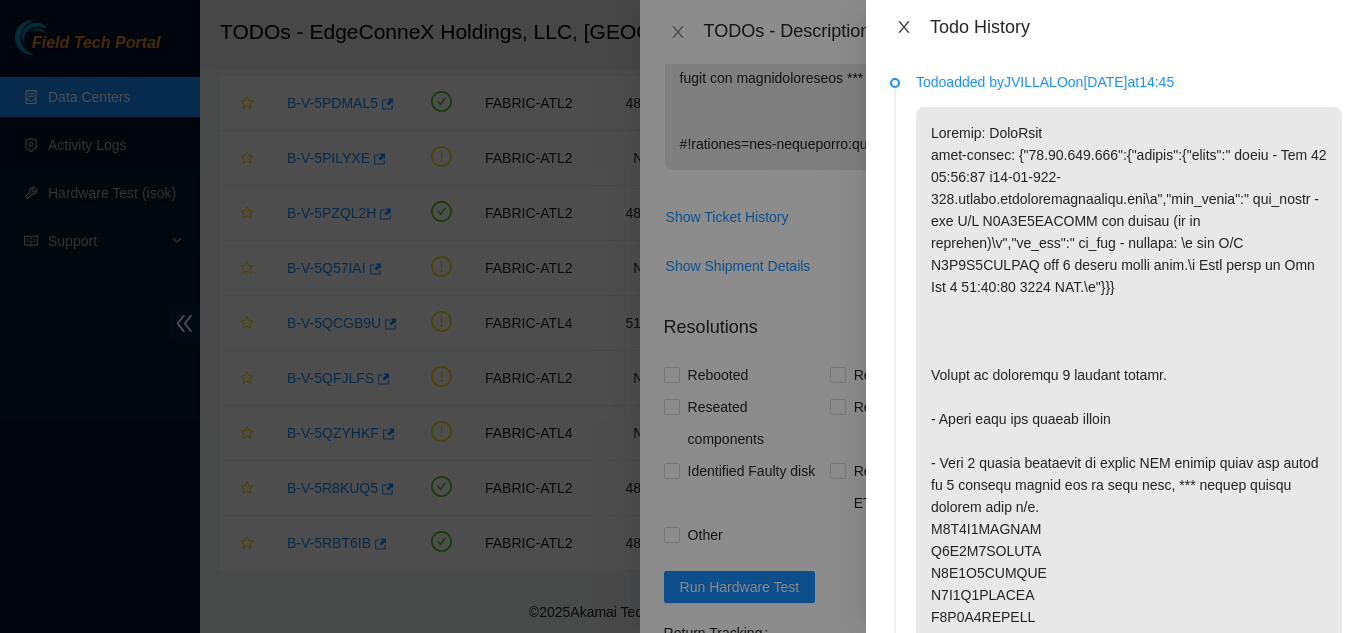 click 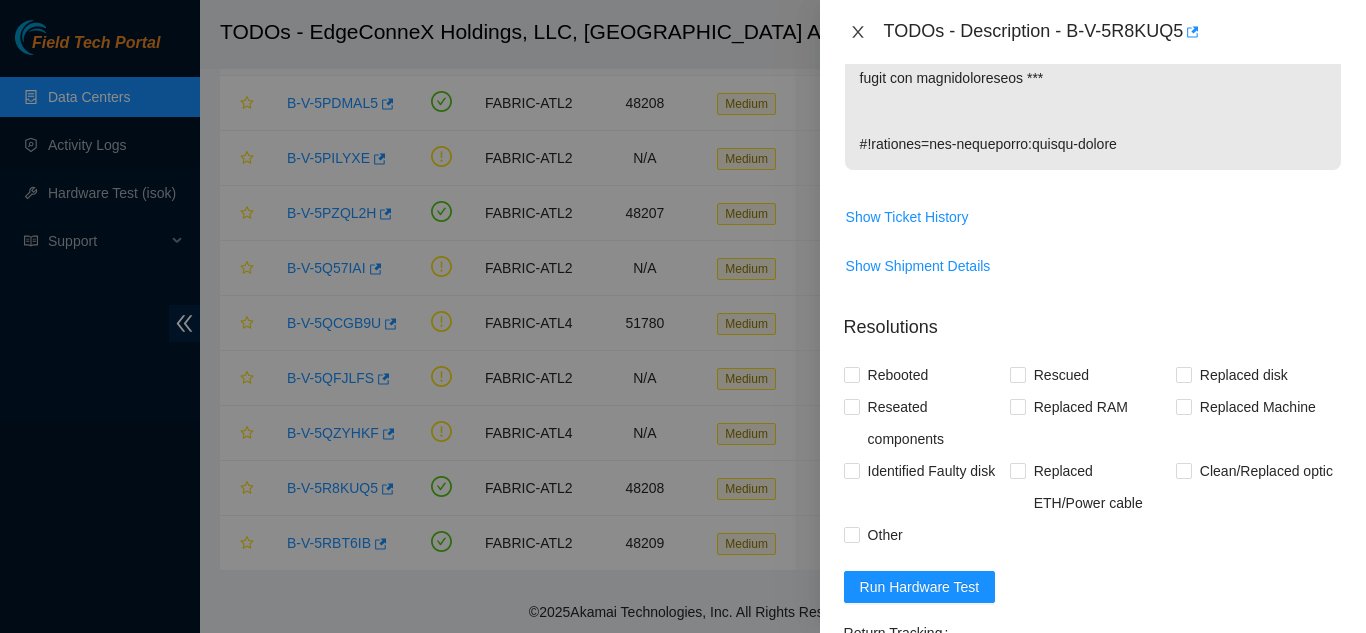 click at bounding box center (858, 32) 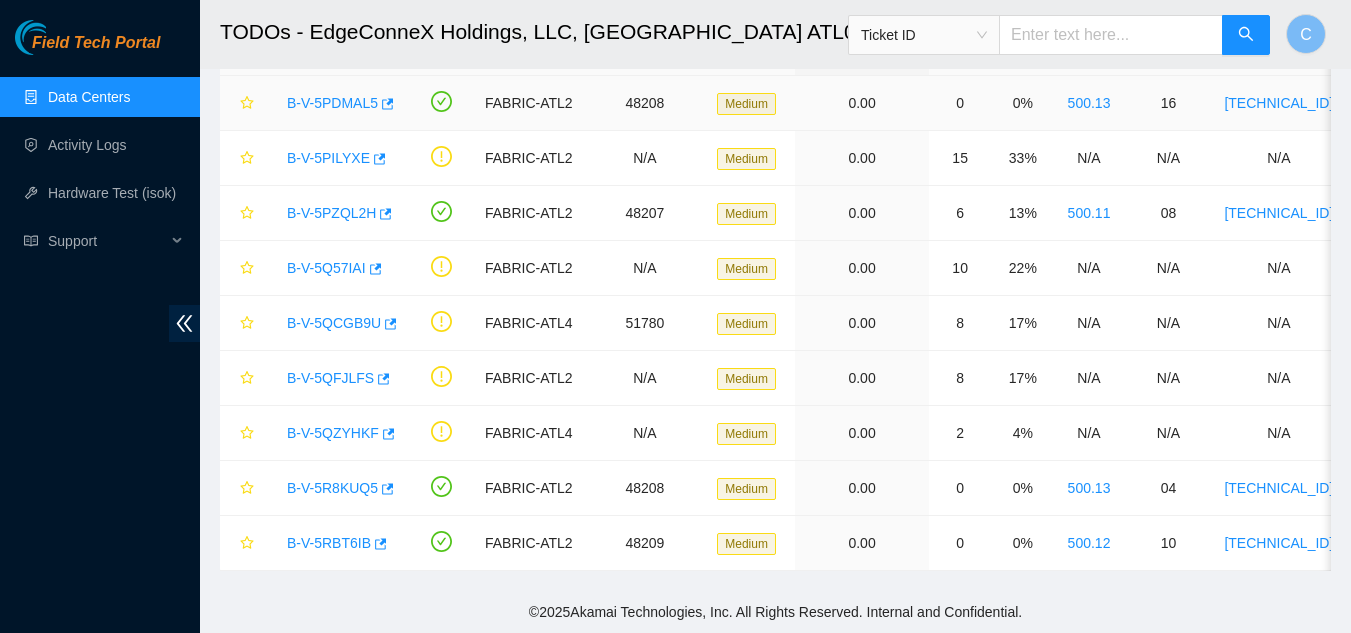 scroll, scrollTop: 687, scrollLeft: 0, axis: vertical 